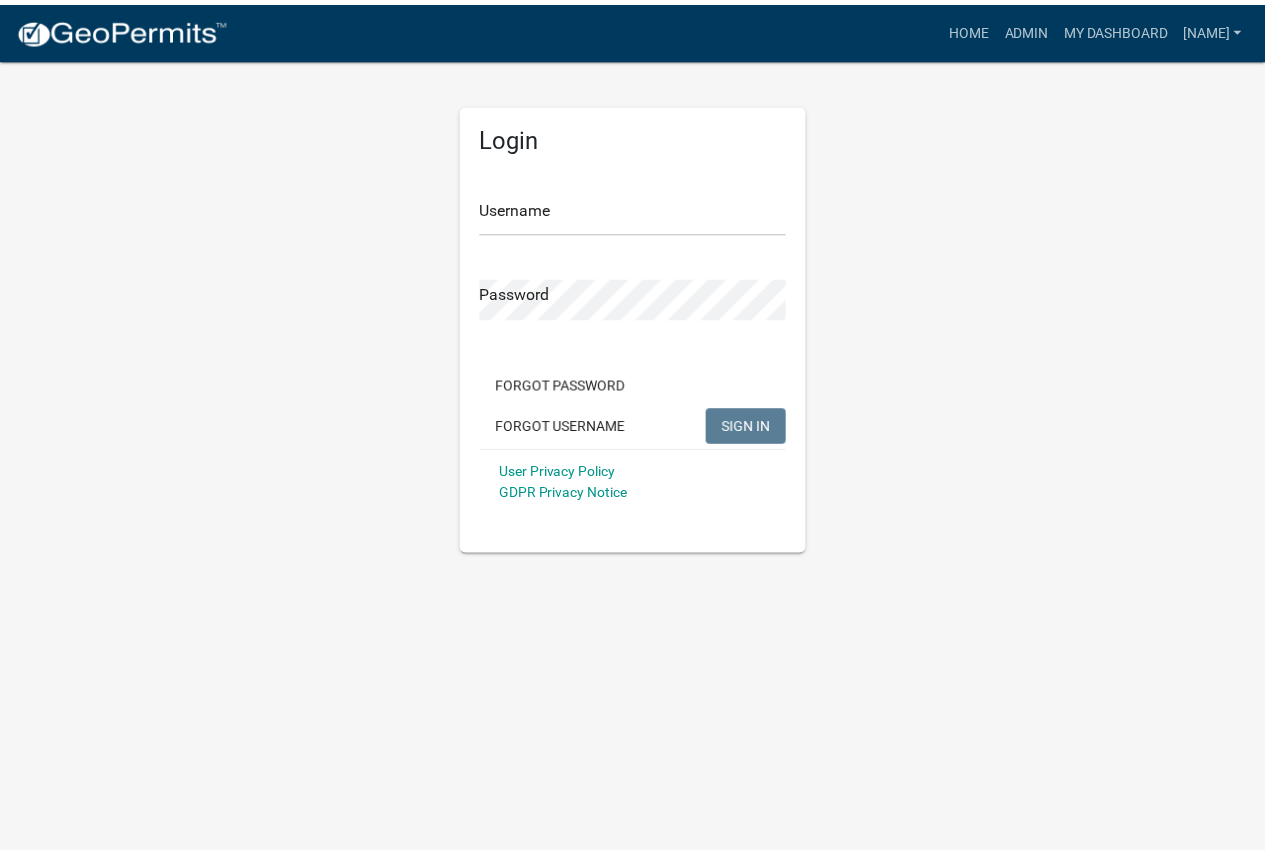 scroll, scrollTop: 0, scrollLeft: 0, axis: both 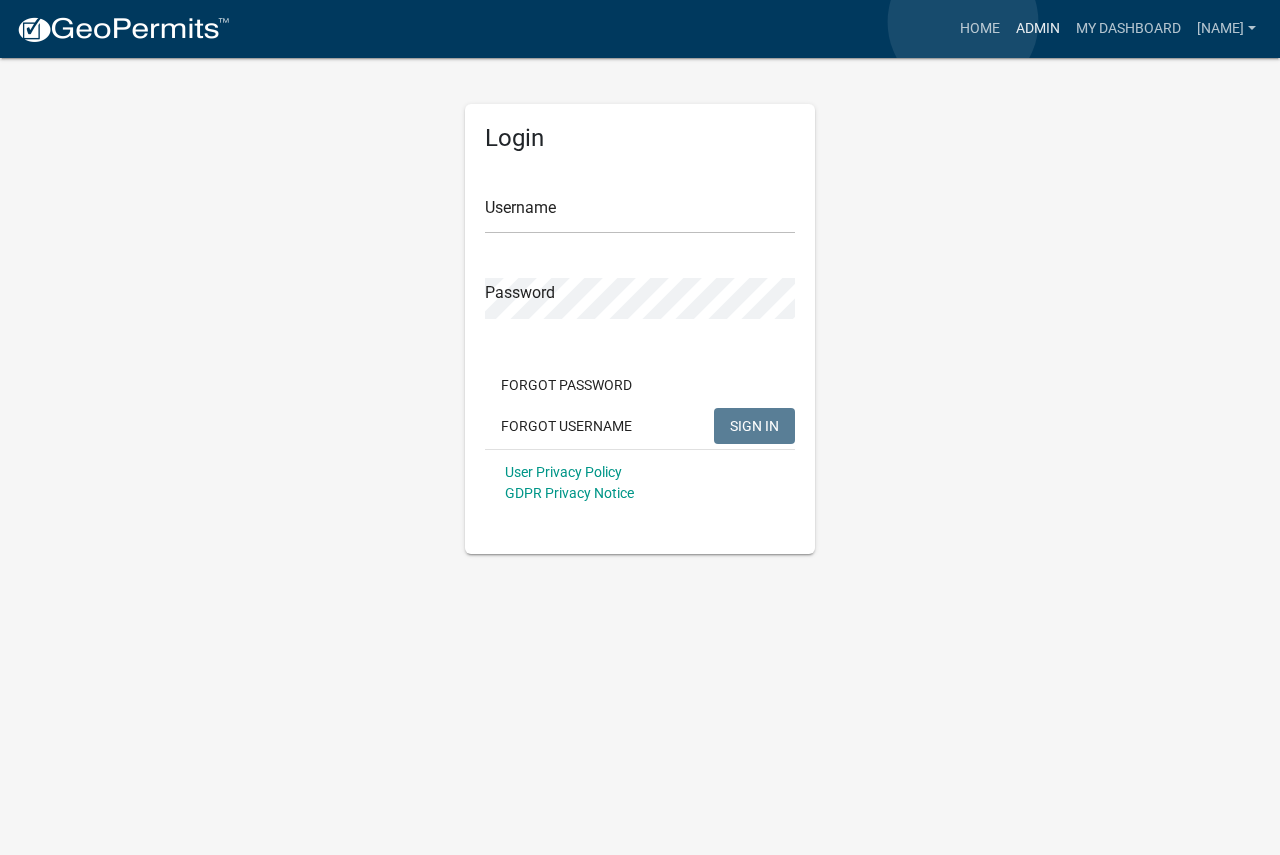 click on "Admin" at bounding box center (1038, 29) 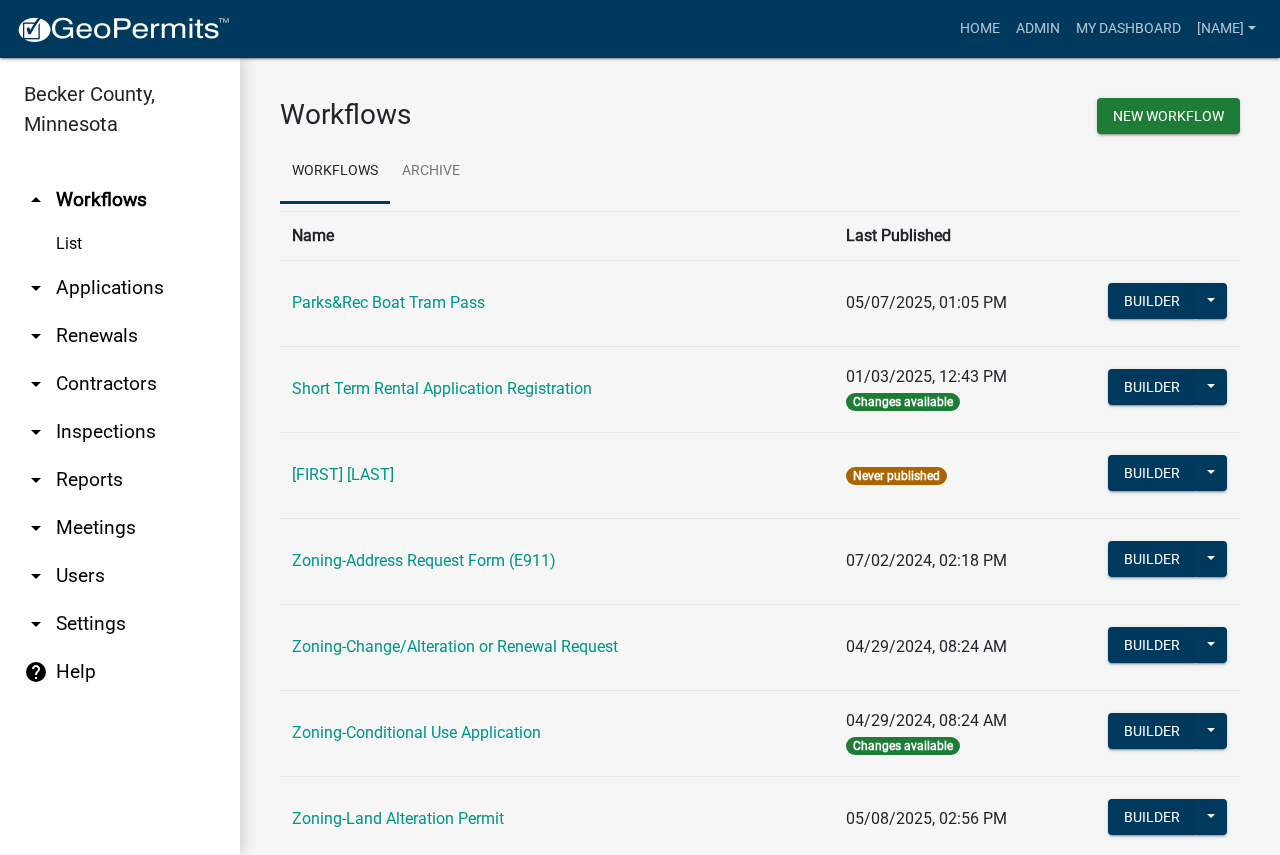 click on "arrow_drop_down   Reports" at bounding box center (120, 480) 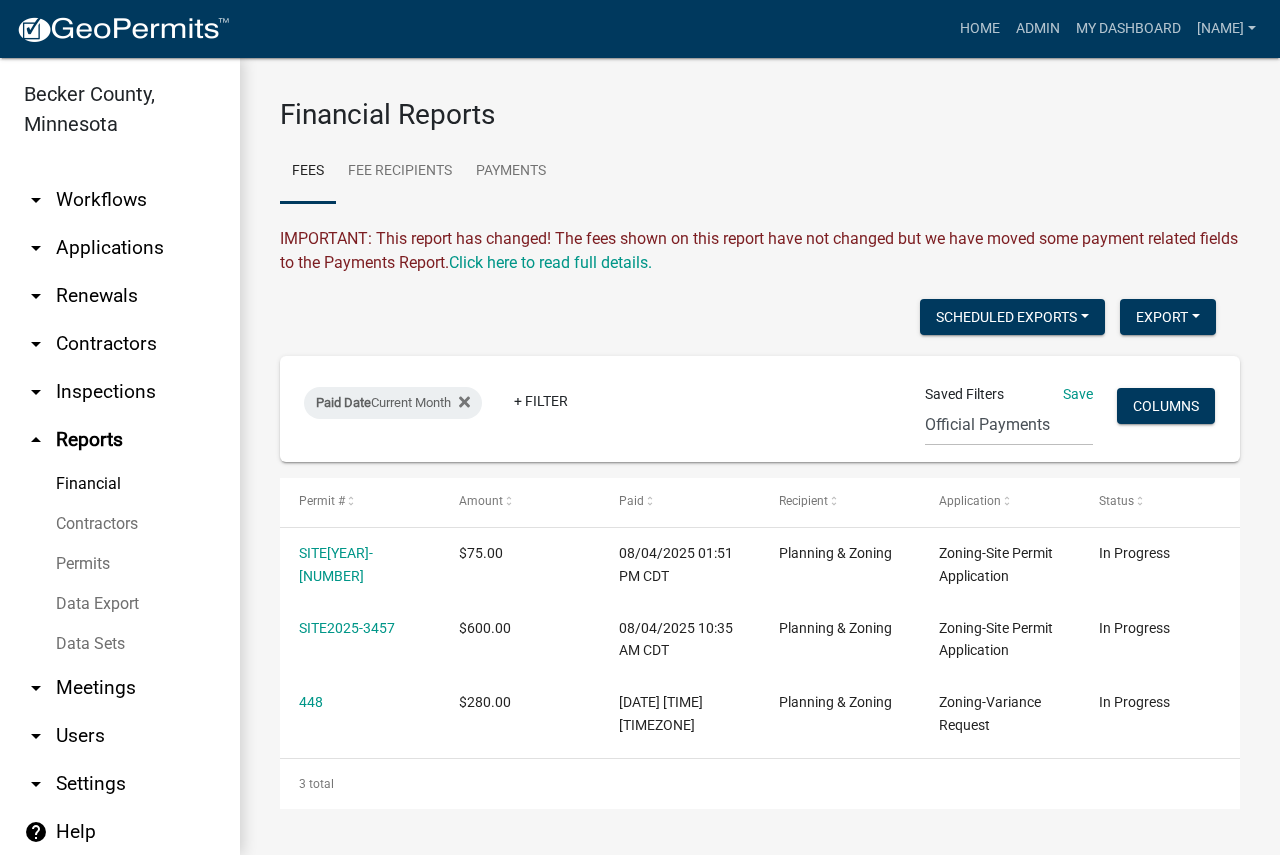 click on "Data Export" at bounding box center (120, 604) 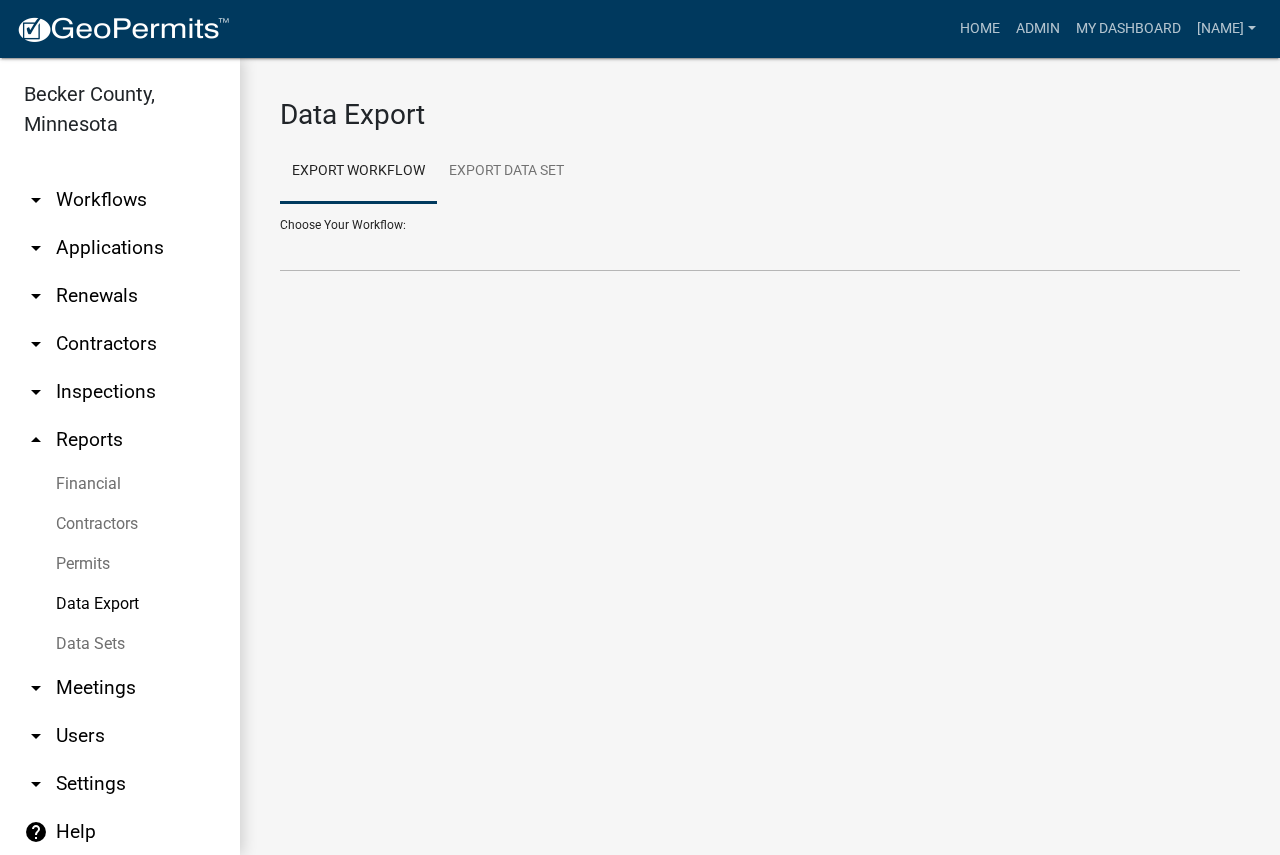 click on "Choose Your Workflow: Contractors Parks&Rec Boat Tram Pass Short Term Rental Application Registration Zoning-Address Request Form (E911) Zoning-Change/Alteration or Renewal Request Zoning-Conditional Use Application Zoning-Land Alteration Permit Zoning-Other Agency Issued Permits - Upload Zoning-RV Permit Application Zoning-Septic: Compliance Inspection Form - Existing Subsurface Sewage Treatment System Zoning-Septic: Onsite Septic System Application (Designers) Zoning-Site Permit Application Zoning-Variance Request" at bounding box center [760, 237] 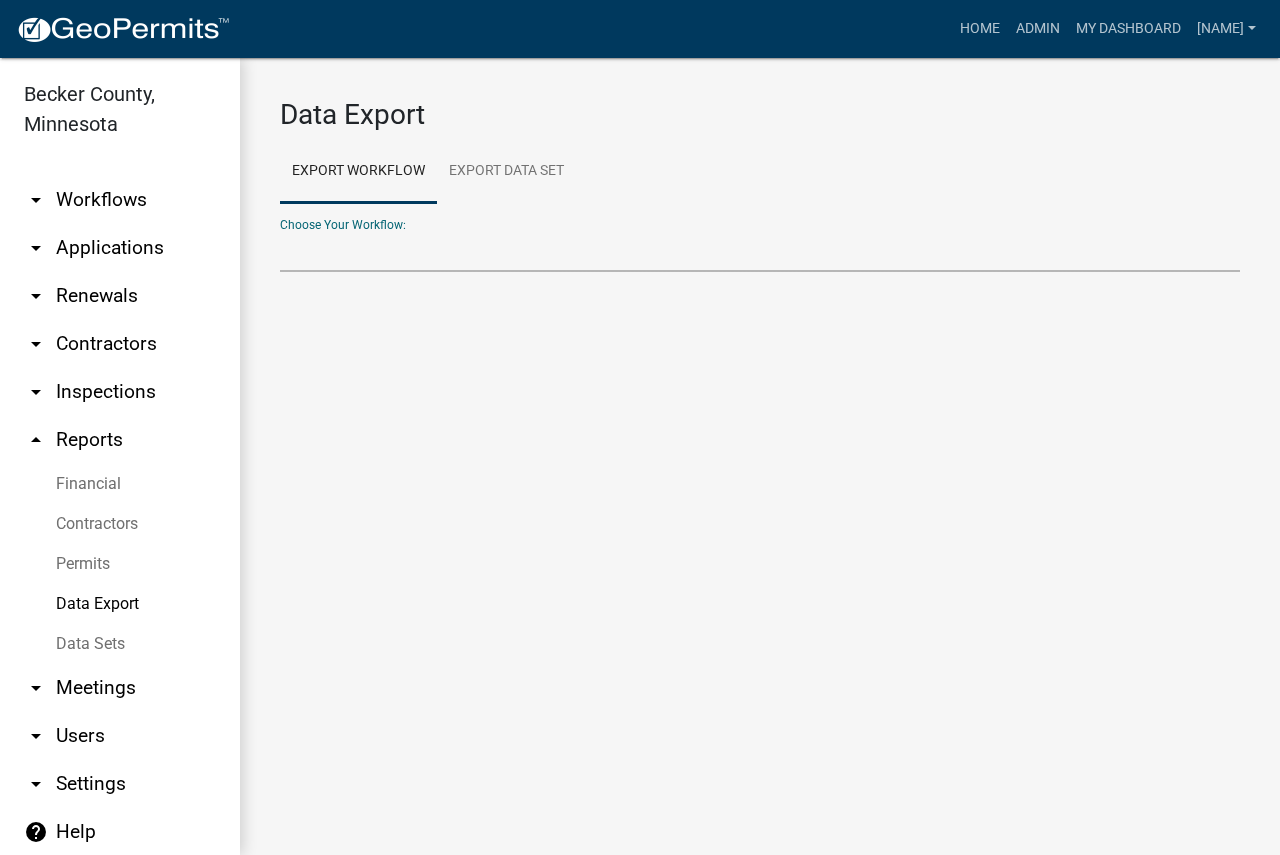 click on "Contractors Parks&Rec Boat Tram Pass Short Term Rental Application Registration Zoning-Address Request Form (E911) Zoning-Change/Alteration or Renewal Request Zoning-Conditional Use Application Zoning-Land Alteration Permit Zoning-Other Agency Issued Permits - Upload Zoning-RV Permit Application Zoning-Septic: Compliance Inspection Form - Existing Subsystem Sewage Treatment System Zoning-Septic: Onsite Septic System Application (Designers) Zoning-Site Permit Application Zoning-Variance Request" at bounding box center [760, 251] 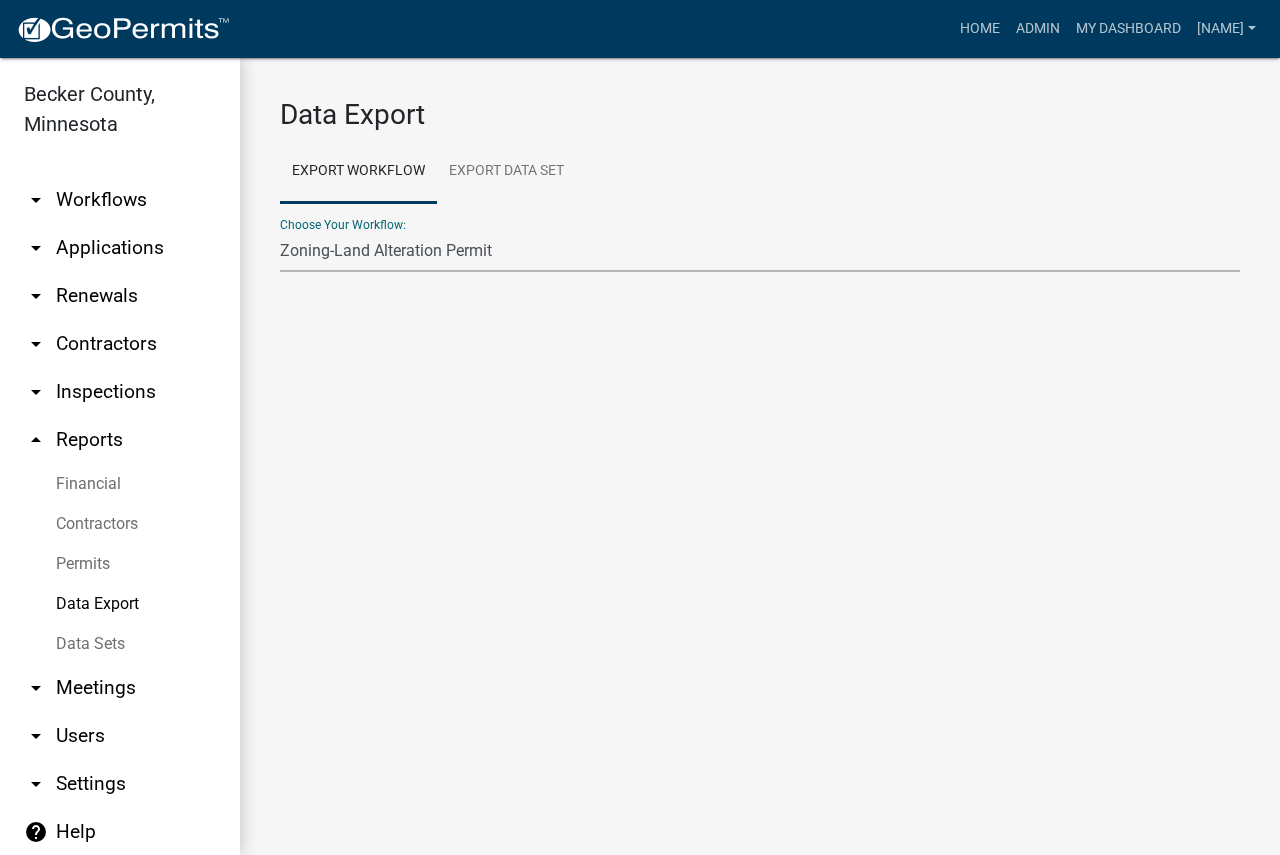 click on "Contractors Parks&Rec Boat Tram Pass Short Term Rental Application Registration Zoning-Address Request Form (E911) Zoning-Change/Alteration or Renewal Request Zoning-Conditional Use Application Zoning-Land Alteration Permit Zoning-Other Agency Issued Permits - Upload Zoning-RV Permit Application Zoning-Septic: Compliance Inspection Form - Existing Subsystem Sewage Treatment System Zoning-Septic: Onsite Septic System Application (Designers) Zoning-Site Permit Application Zoning-Variance Request" at bounding box center (760, 251) 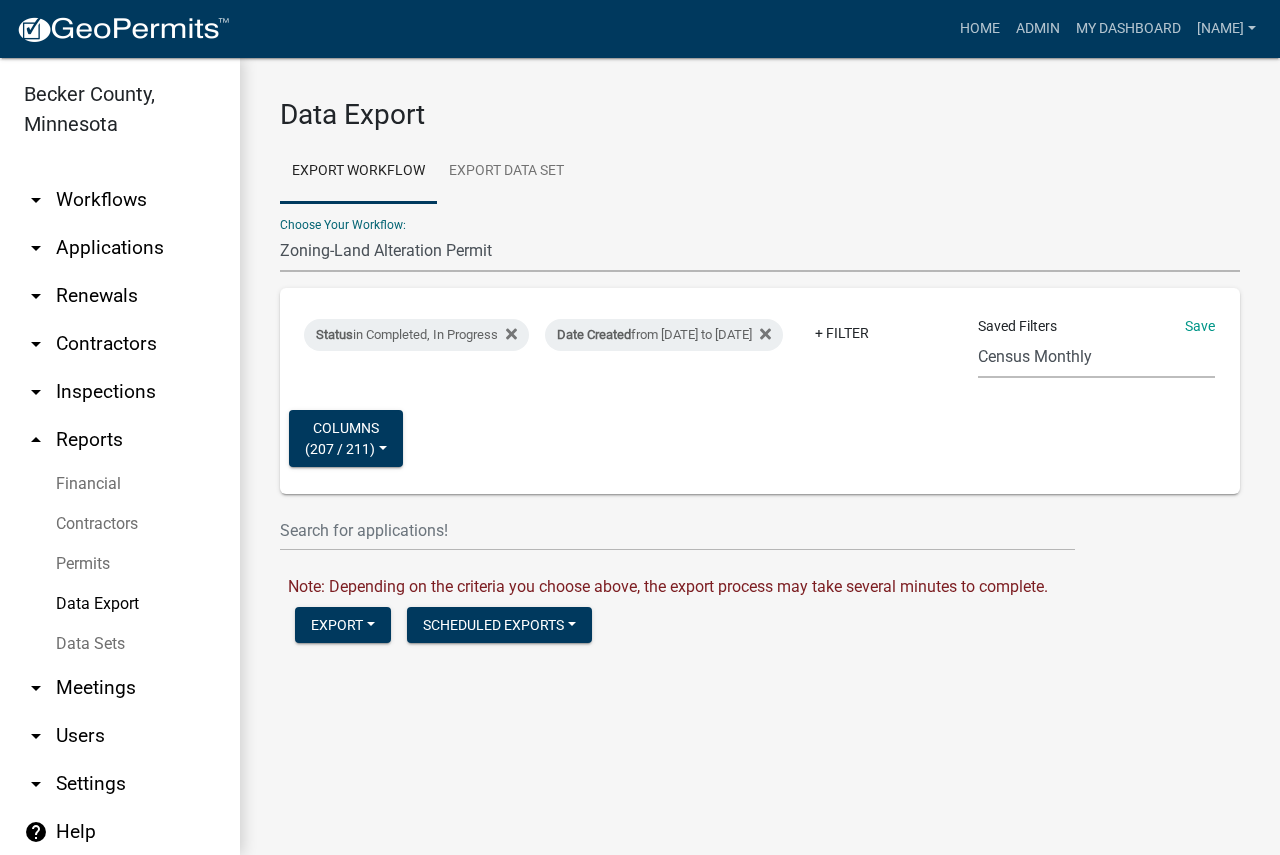 click on "Audit for [FIRST] [LAST]" at bounding box center [1096, 357] 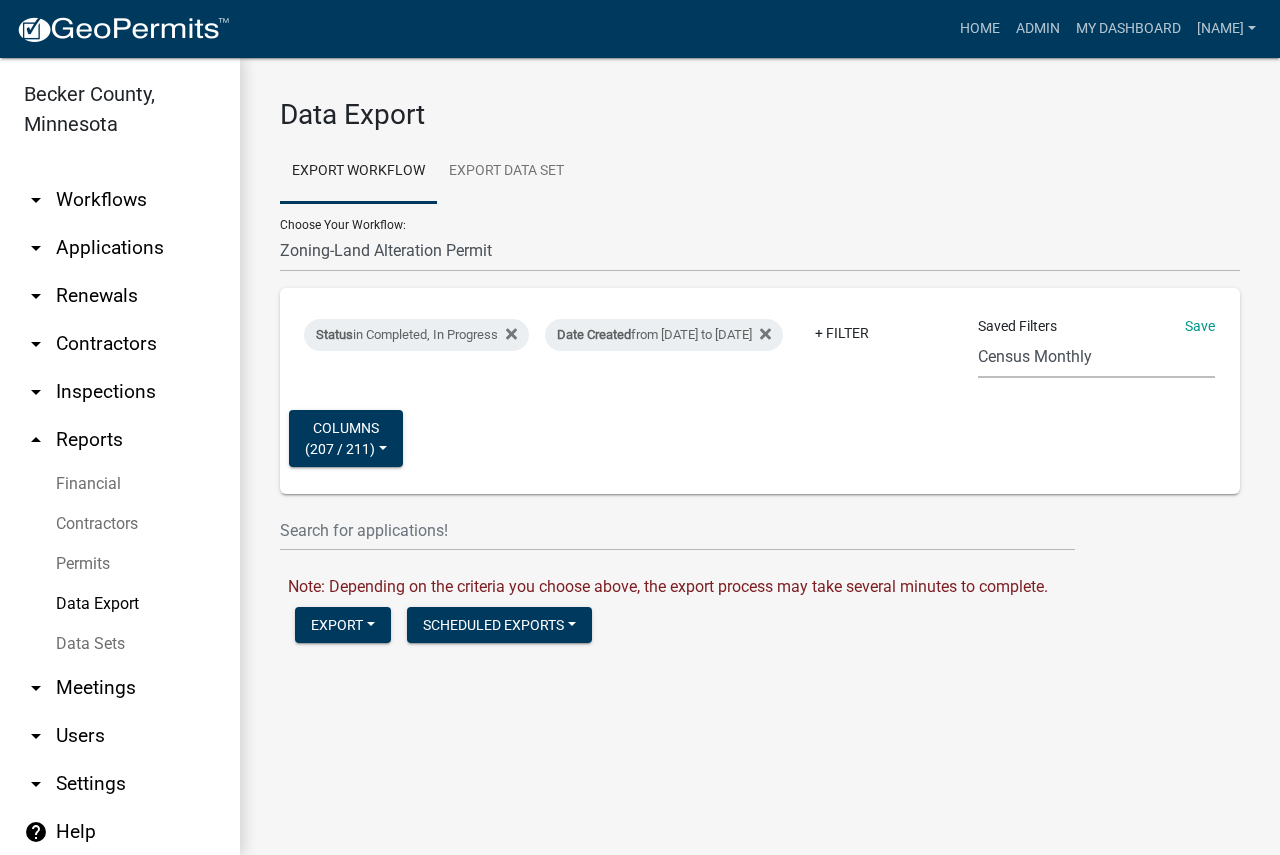 select on "17: [UUID]" 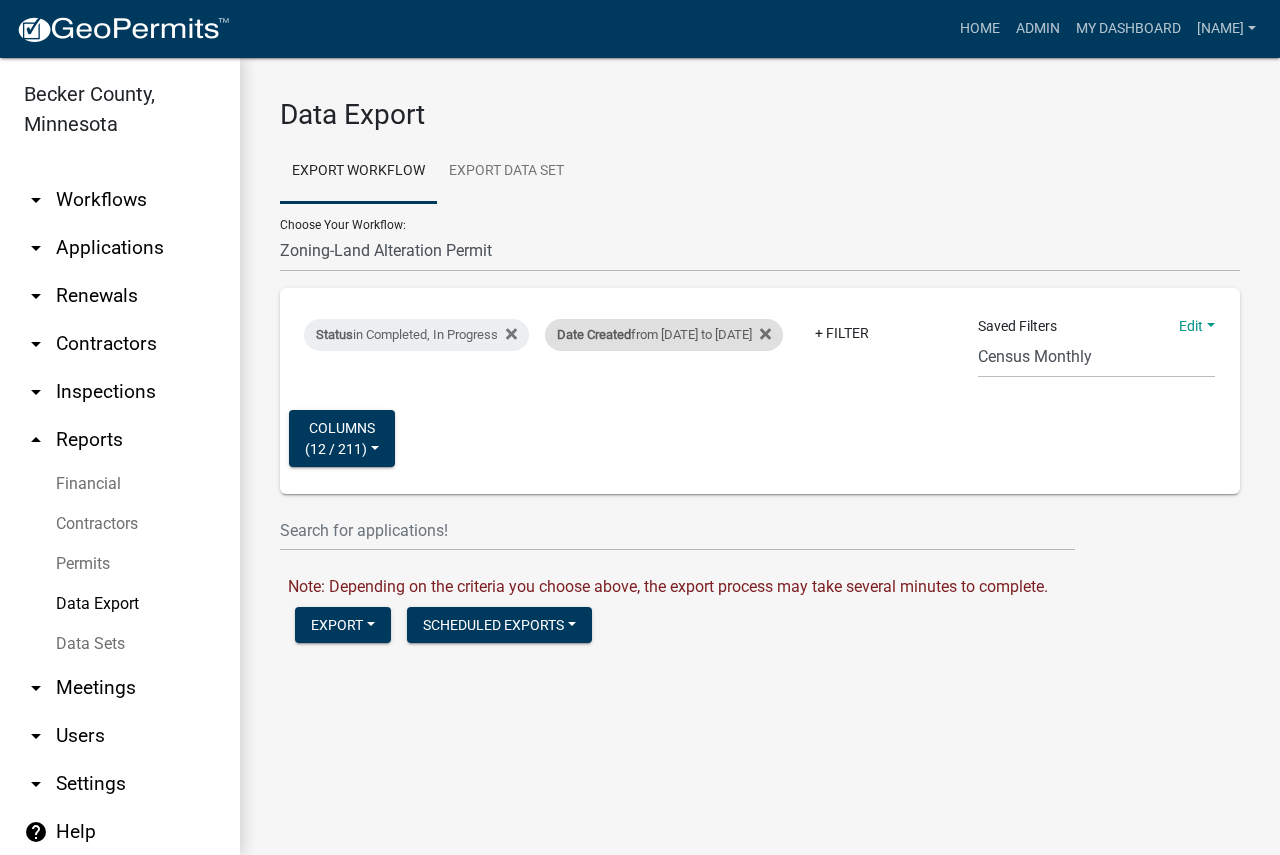 click on "Date Created  from [DATE] to [DATE]" at bounding box center [664, 335] 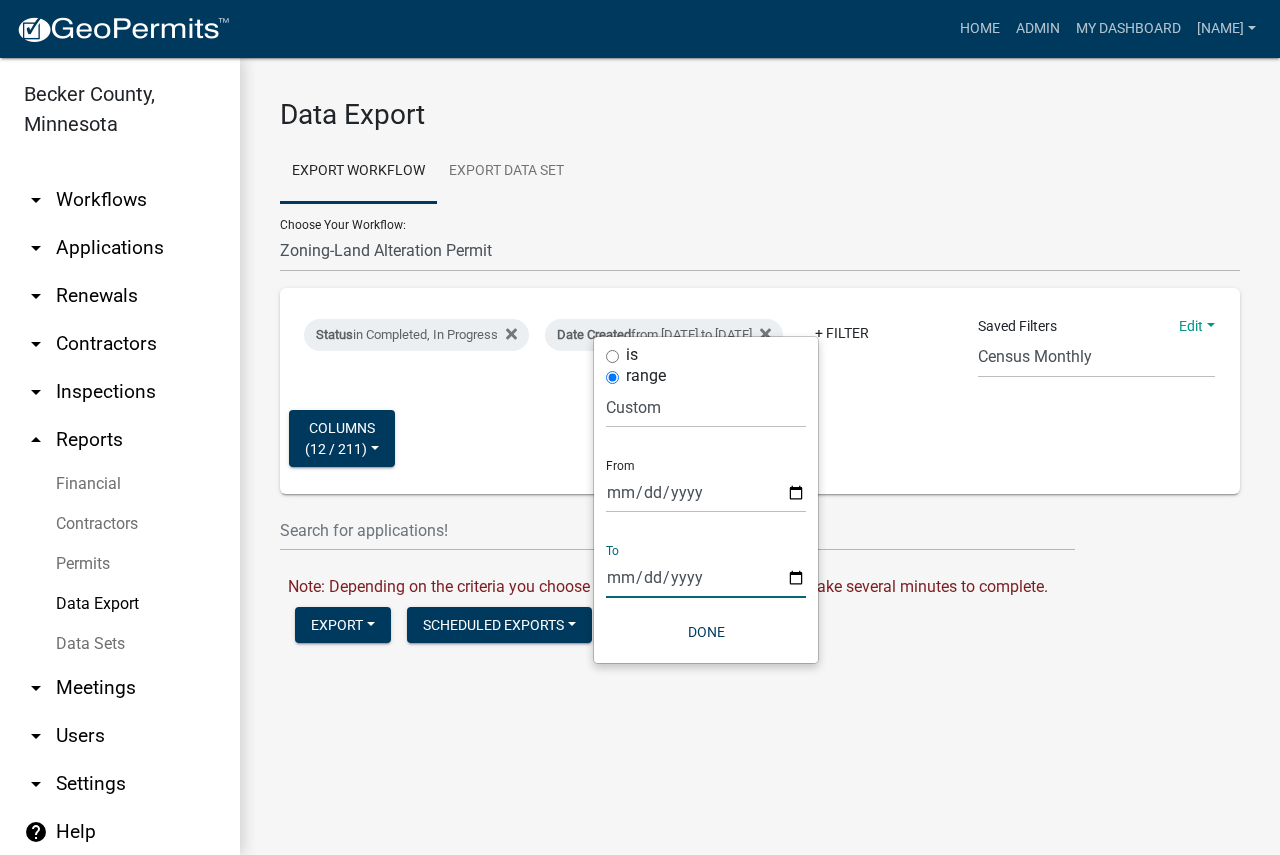 click on "[DATE]" at bounding box center (706, 577) 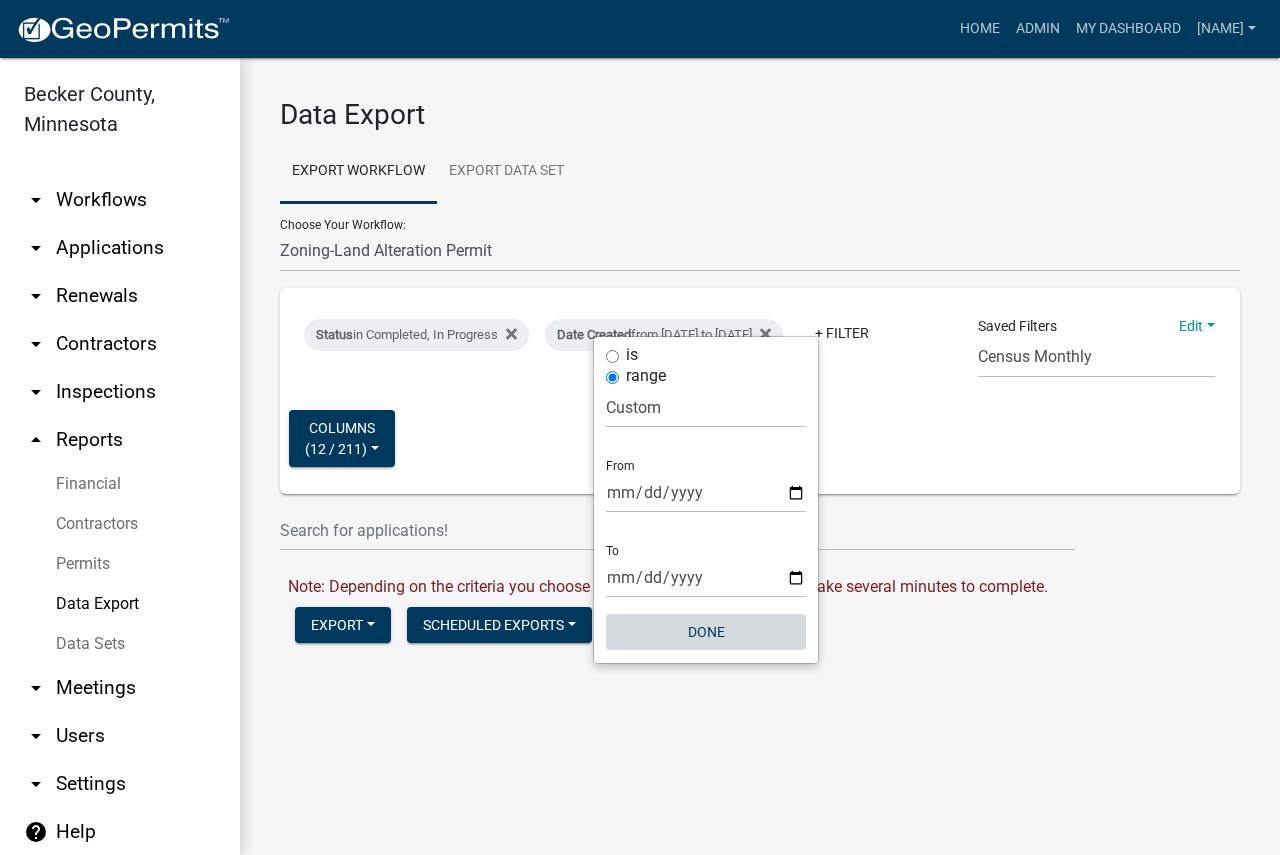 click on "Done" at bounding box center [706, 632] 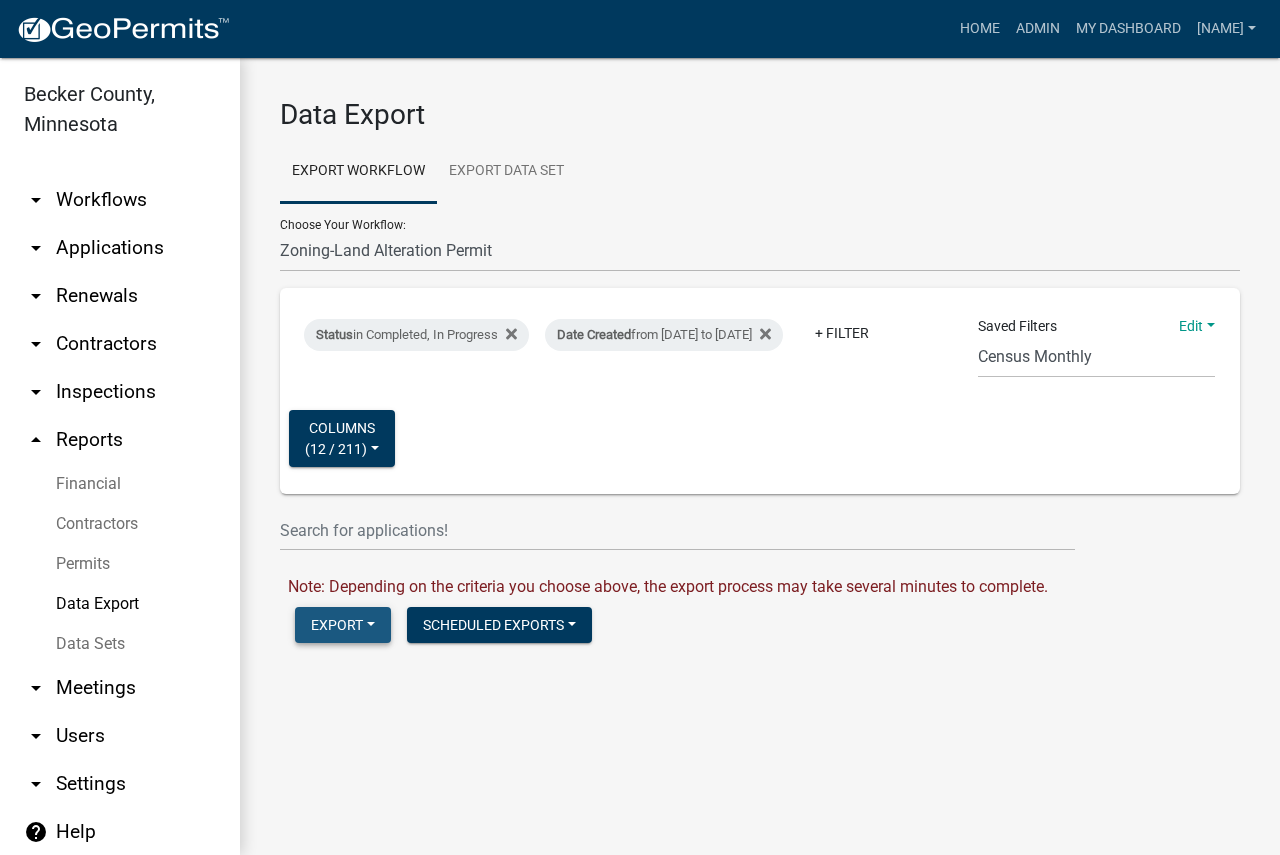 click on "Export" at bounding box center [343, 625] 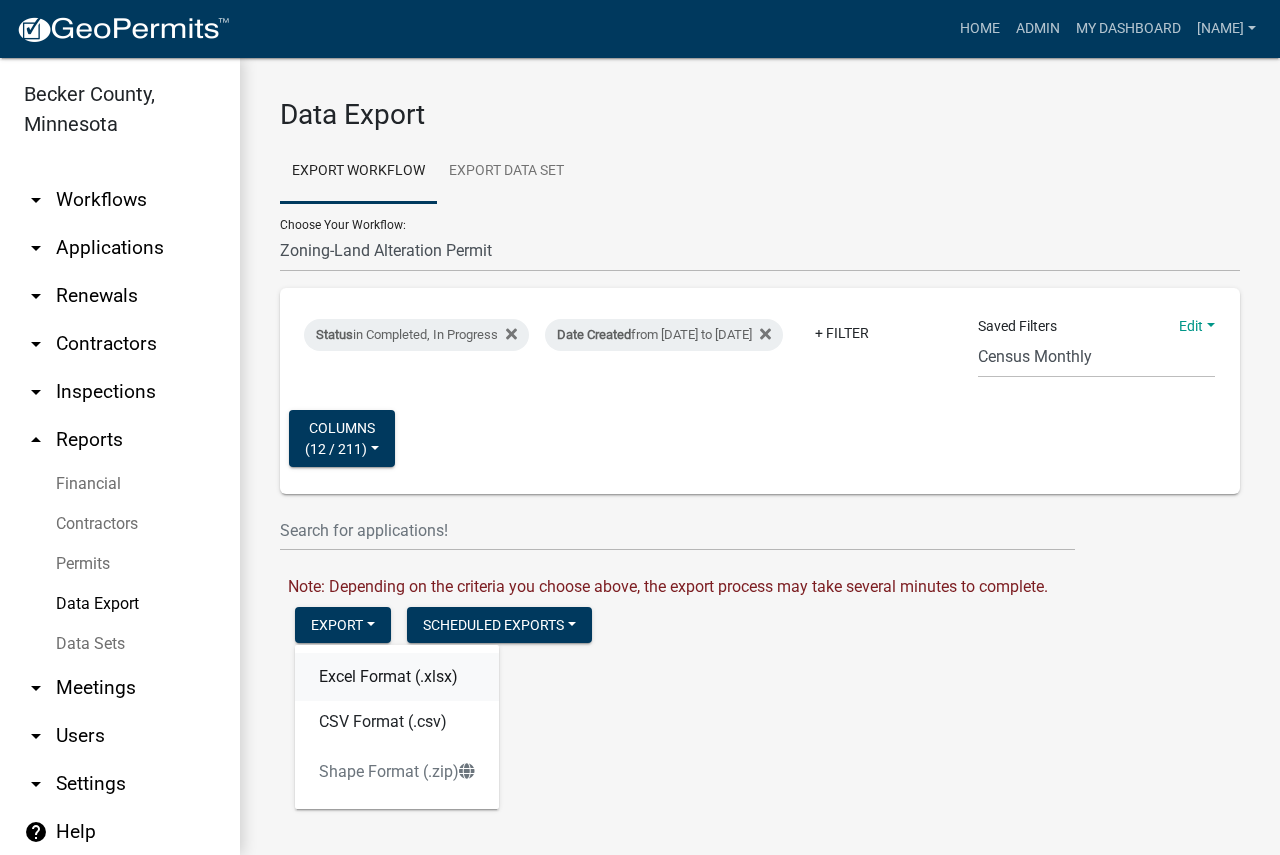 click on "Excel Format (.xlsx)" 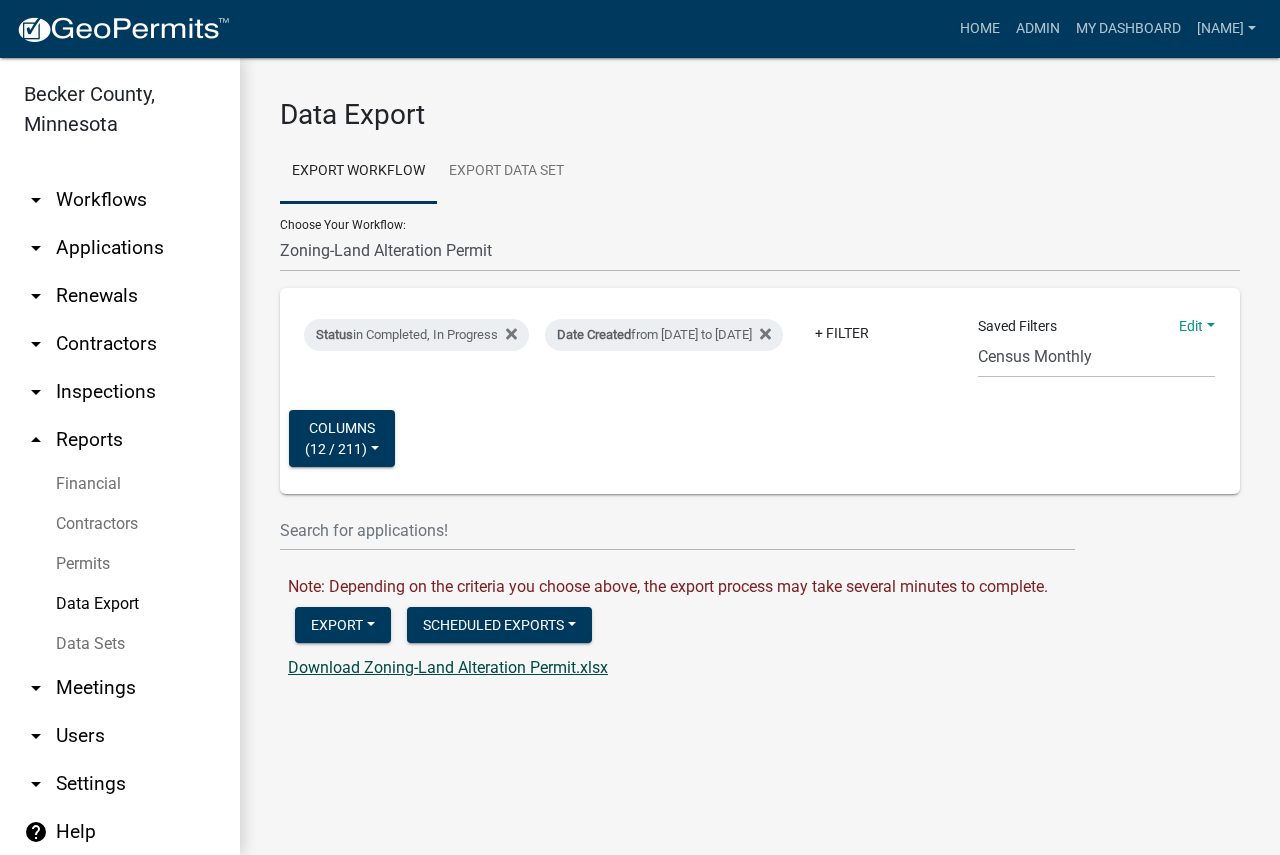 click on "Download Zoning-Land Alteration Permit.xlsx" 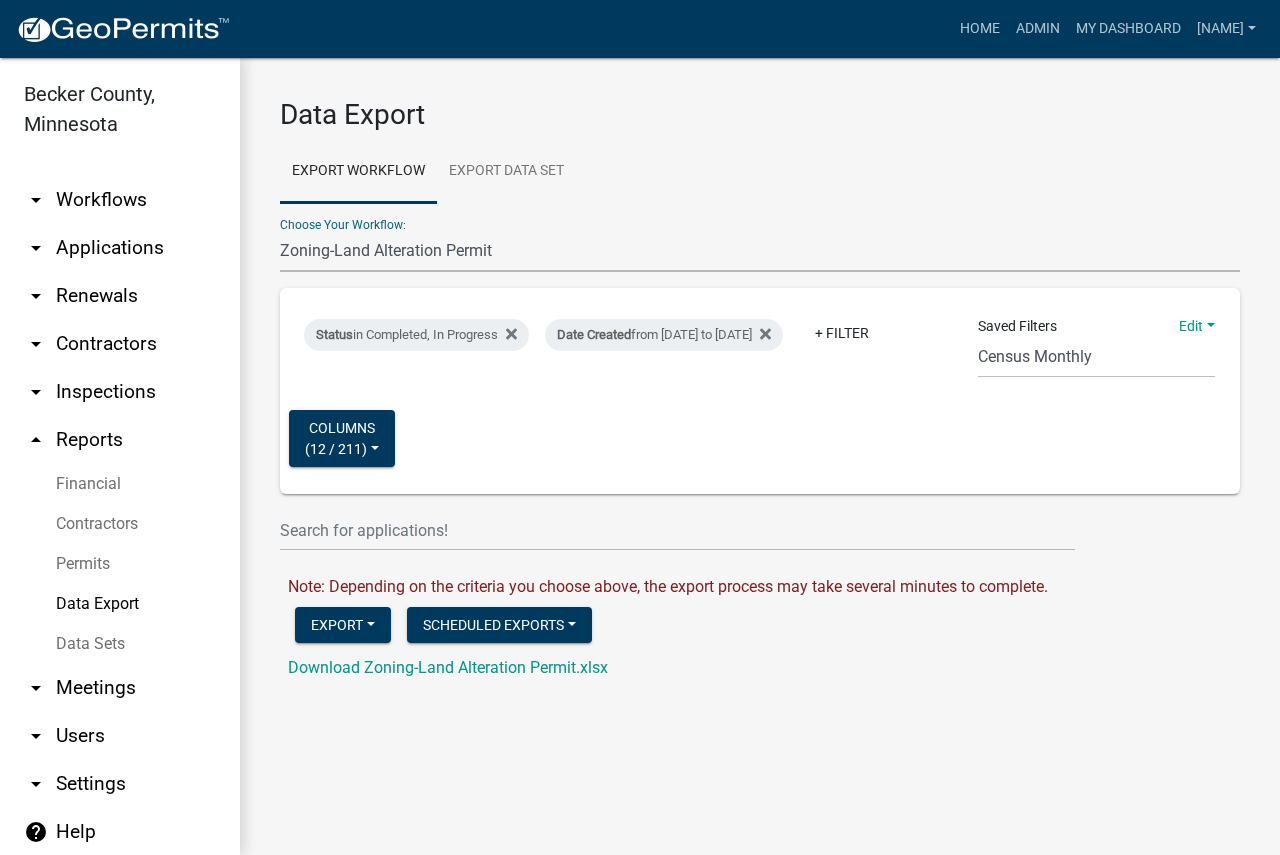 click on "Contractors Parks&Rec Boat Tram Pass Short Term Rental Application Registration Zoning-Address Request Form (E911) Zoning-Change/Alteration or Renewal Request Zoning-Conditional Use Application Zoning-Land Alteration Permit Zoning-Other Agency Issued Permits - Upload Zoning-RV Permit Application Zoning-Septic: Compliance Inspection Form - Existing Subsystem Sewage Treatment System Zoning-Septic: Onsite Septic System Application (Designers) Zoning-Site Permit Application Zoning-Variance Request" at bounding box center [760, 251] 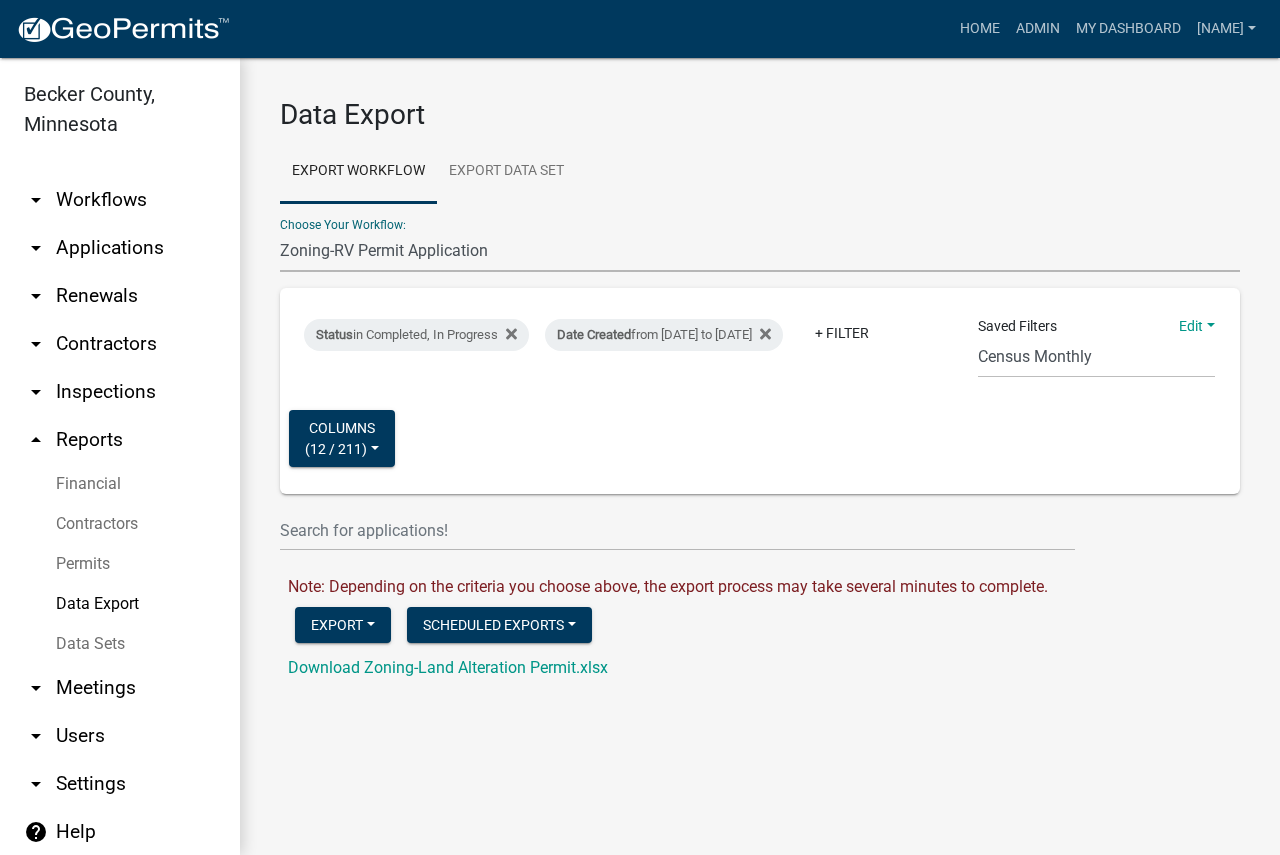 click on "Contractors Parks&Rec Boat Tram Pass Short Term Rental Application Registration Zoning-Address Request Form (E911) Zoning-Change/Alteration or Renewal Request Zoning-Conditional Use Application Zoning-Land Alteration Permit Zoning-Other Agency Issued Permits - Upload Zoning-RV Permit Application Zoning-Septic: Compliance Inspection Form - Existing Subsystem Sewage Treatment System Zoning-Septic: Onsite Septic System Application (Designers) Zoning-Site Permit Application Zoning-Variance Request" at bounding box center (760, 251) 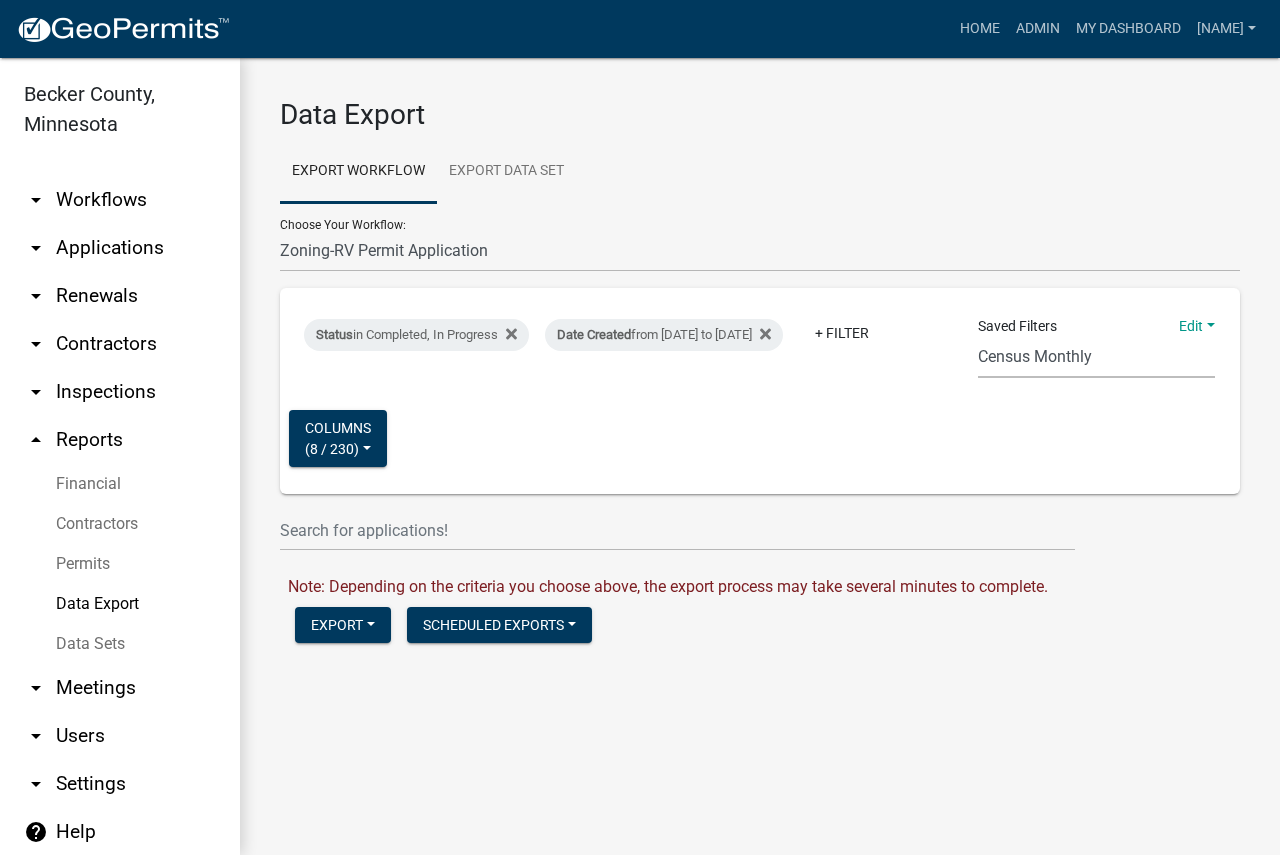 click on "Audit for [FIRST] [LAST]" at bounding box center (1096, 357) 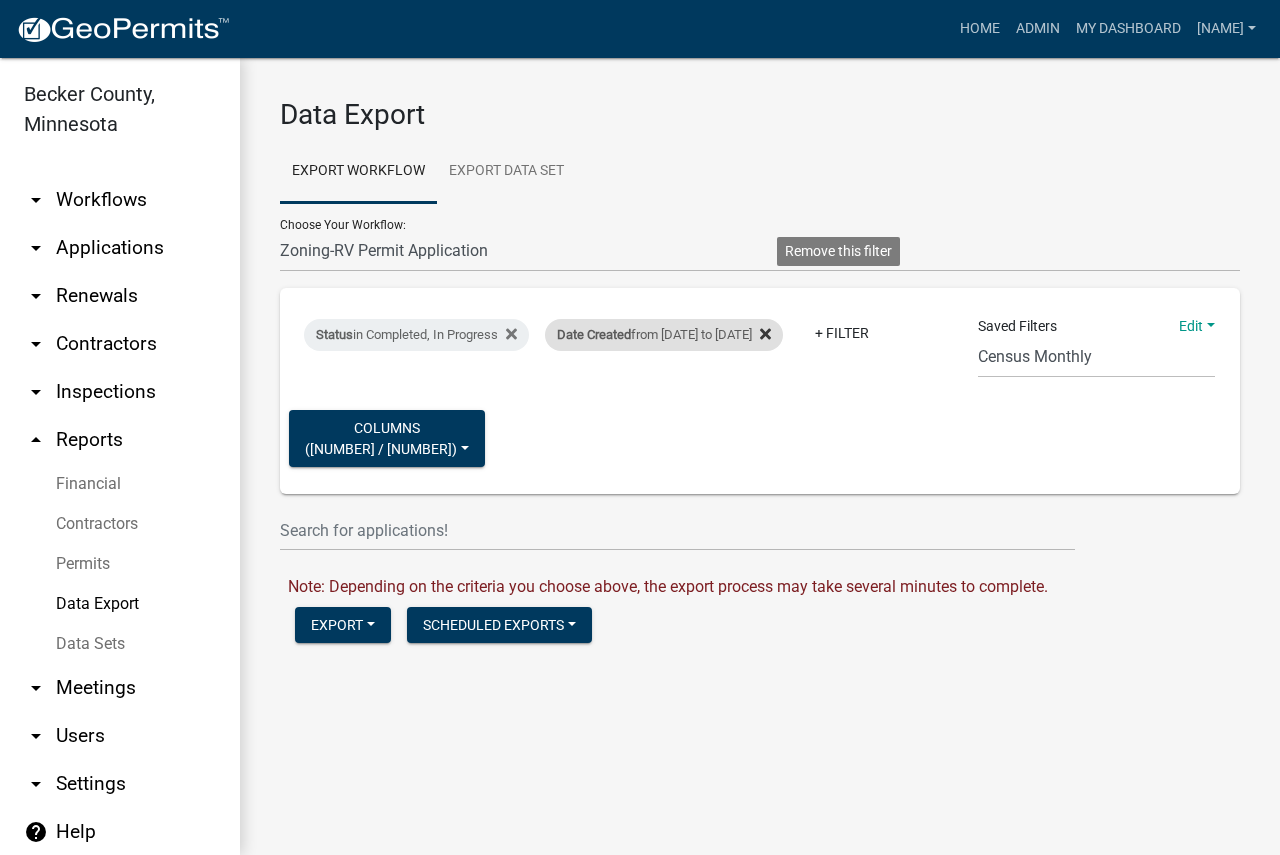 click 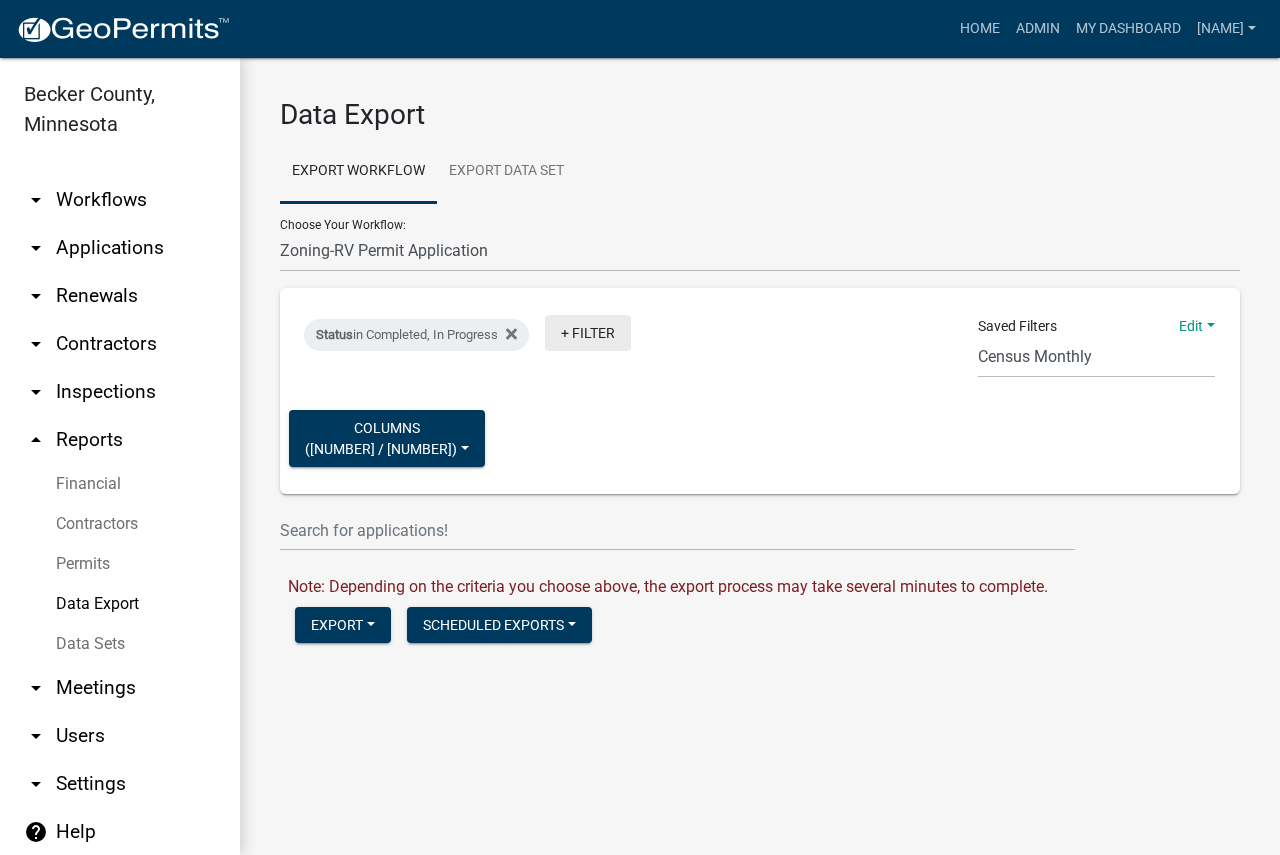 click on "+ Filter" at bounding box center [588, 333] 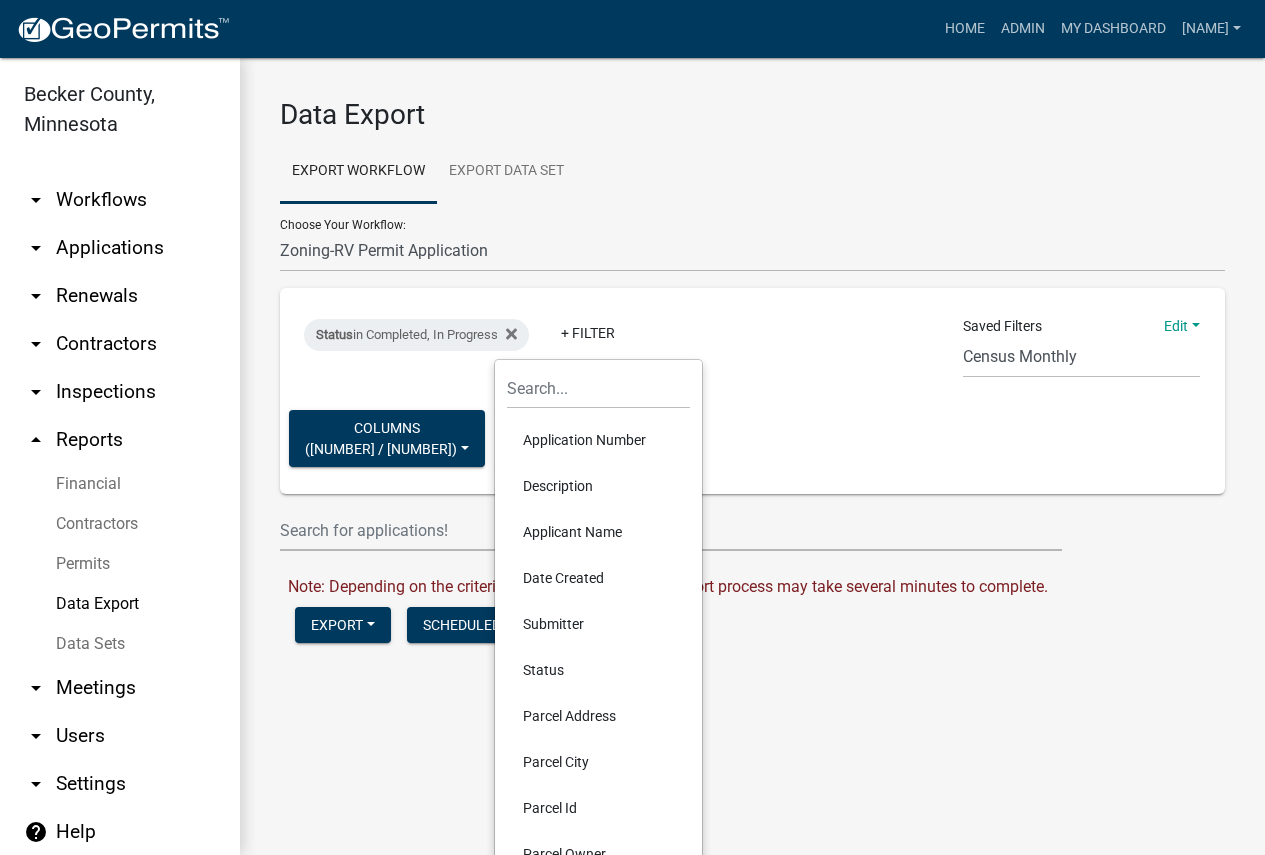 click on "Status  in Completed, In Progress   + Filter" at bounding box center [598, 341] 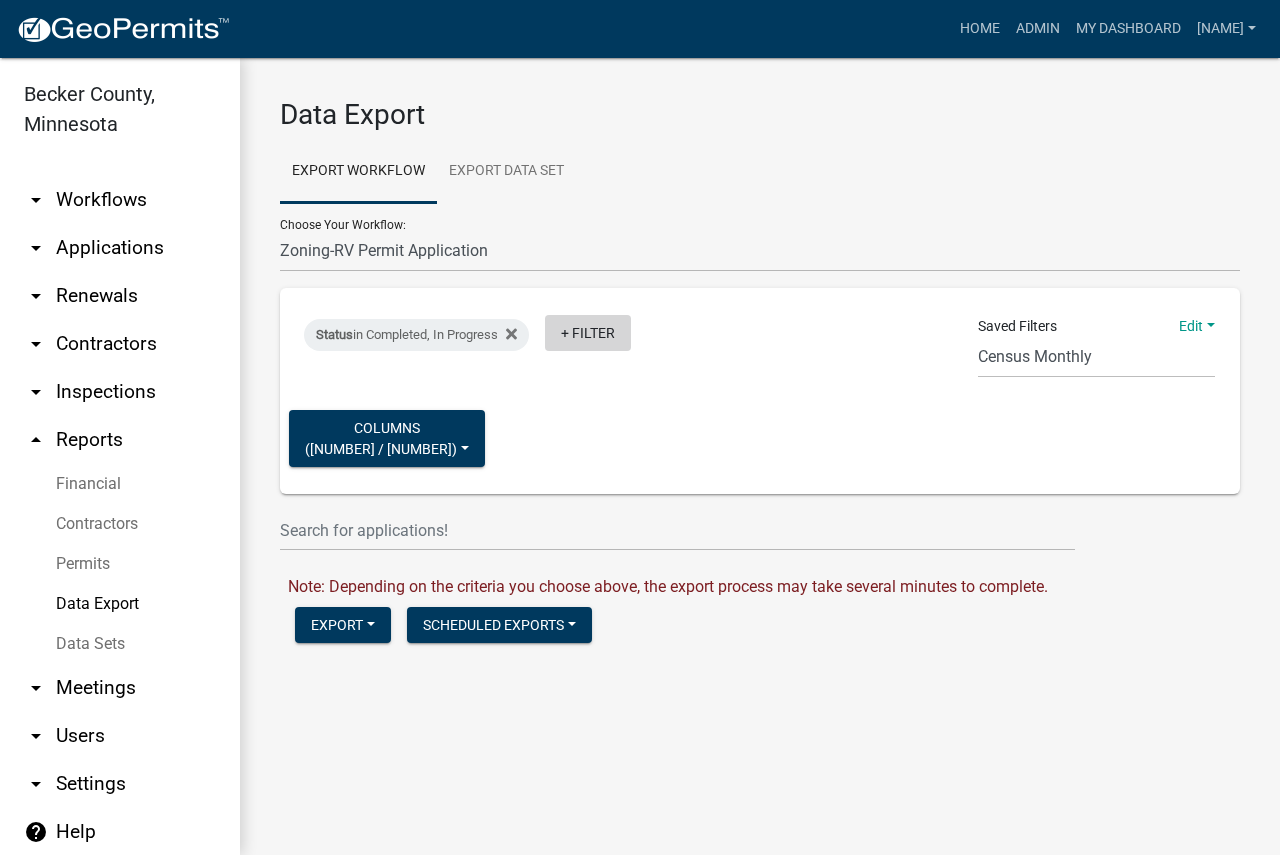 click on "+ Filter" at bounding box center [588, 333] 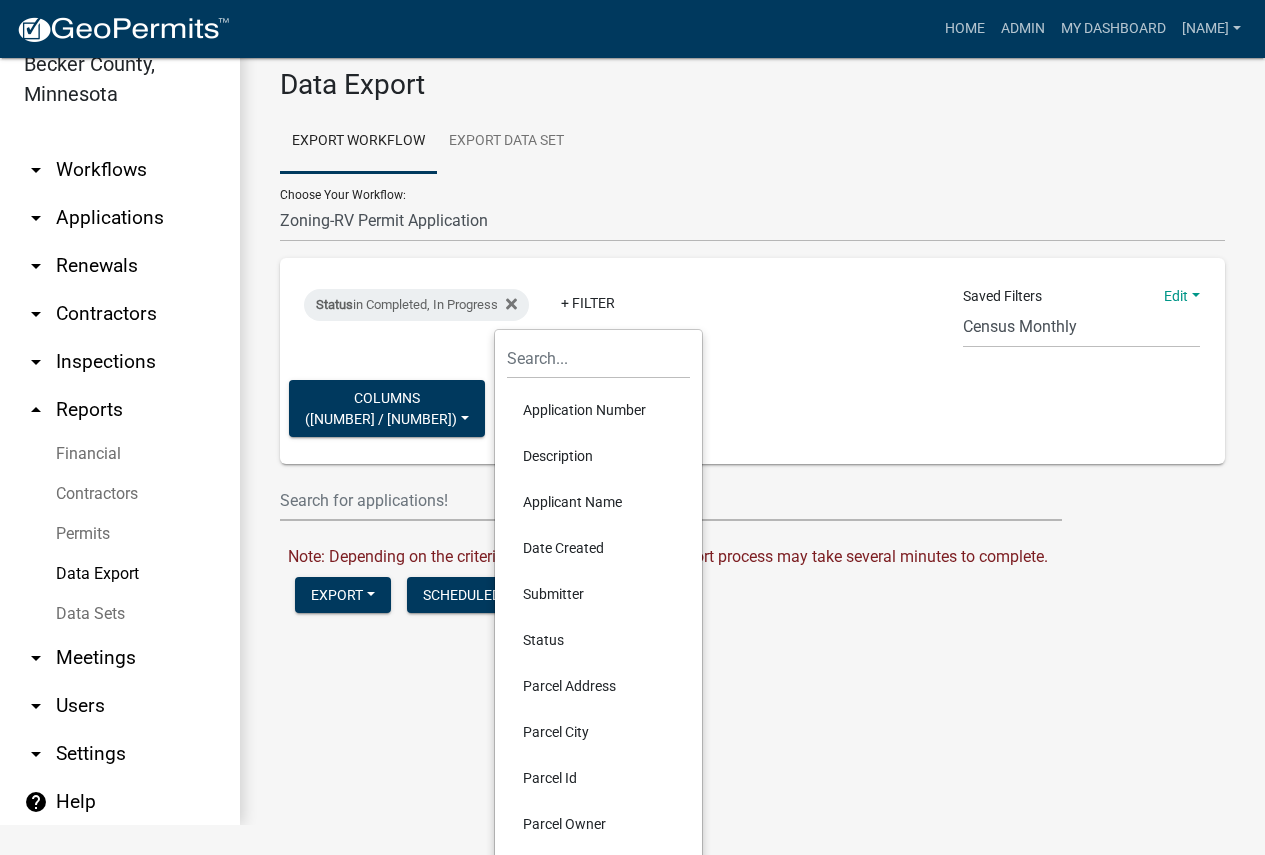 scroll, scrollTop: 0, scrollLeft: 0, axis: both 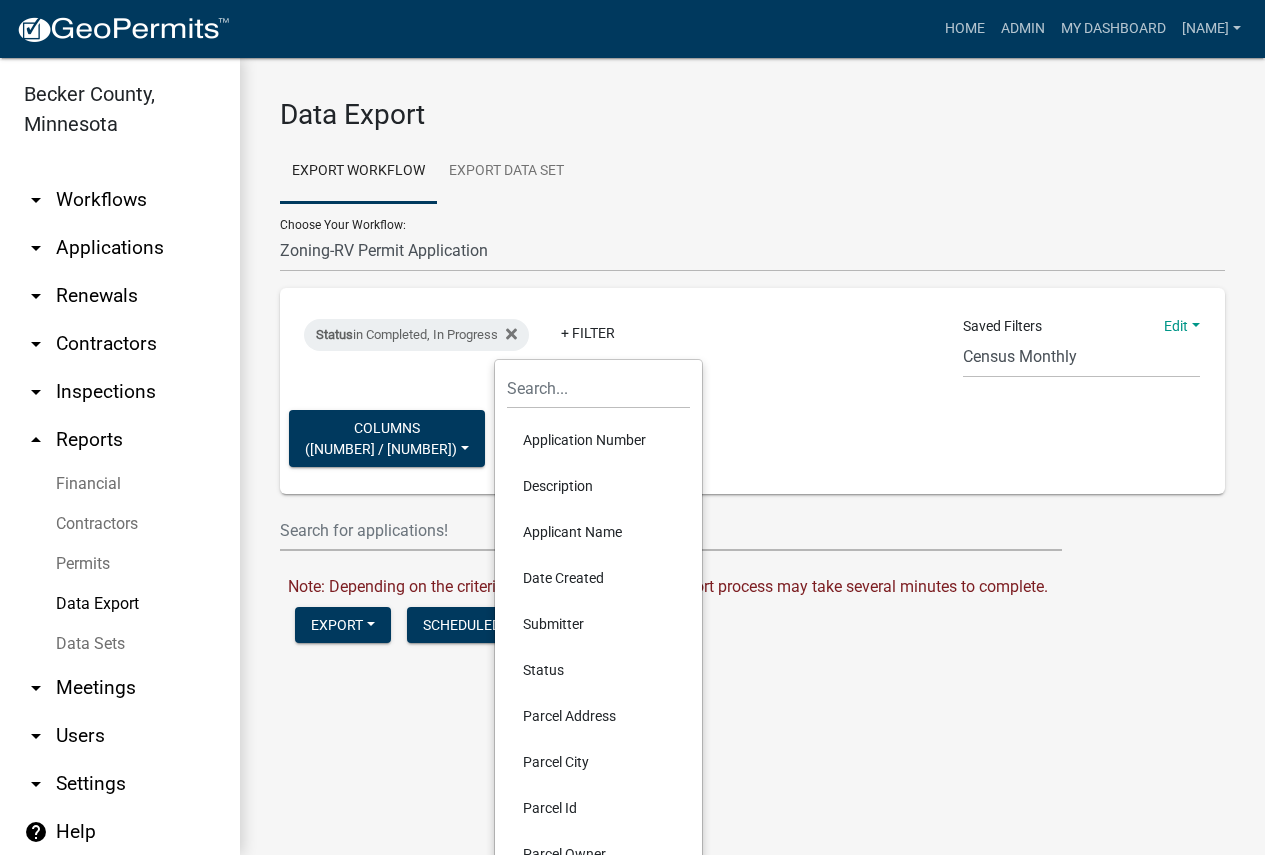 click on "Status  in Completed, In Progress   + Filter" at bounding box center [598, 341] 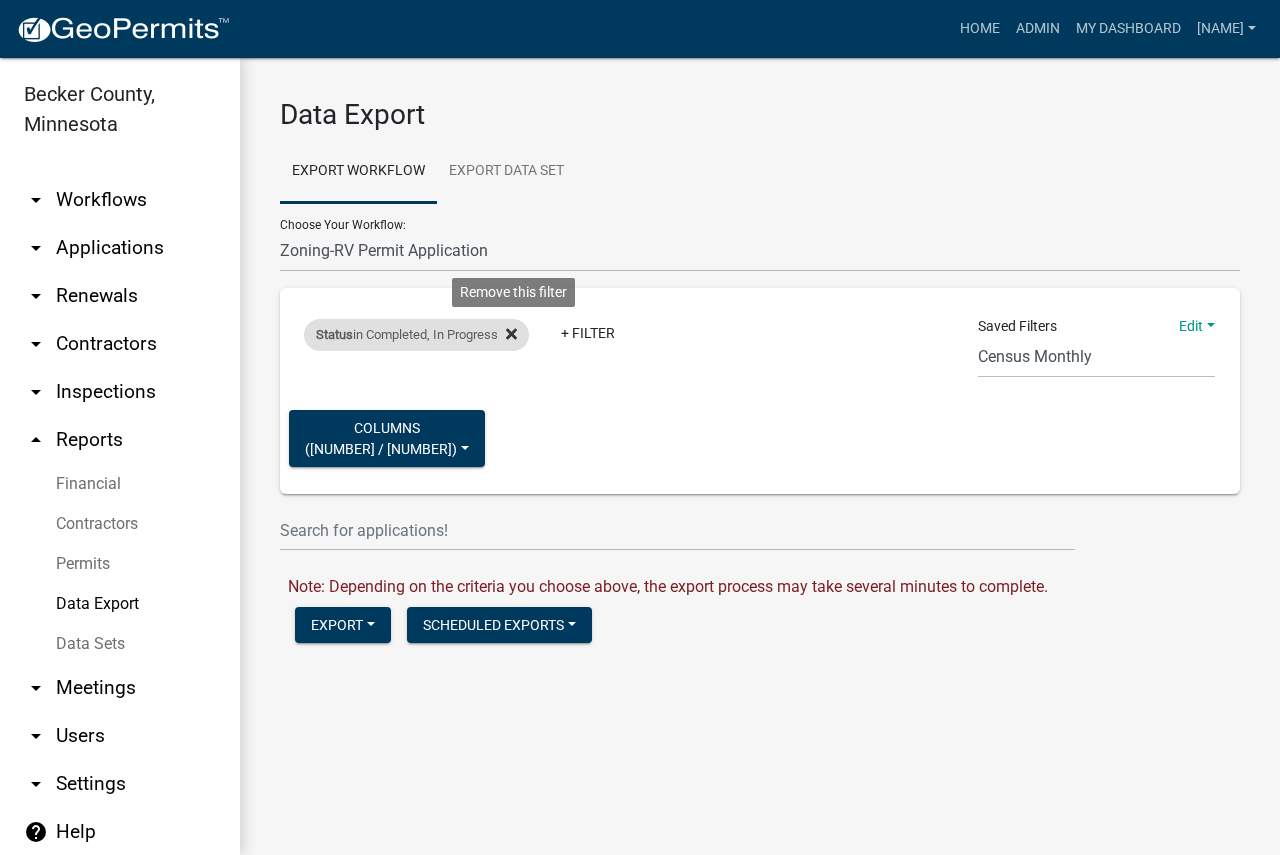 click 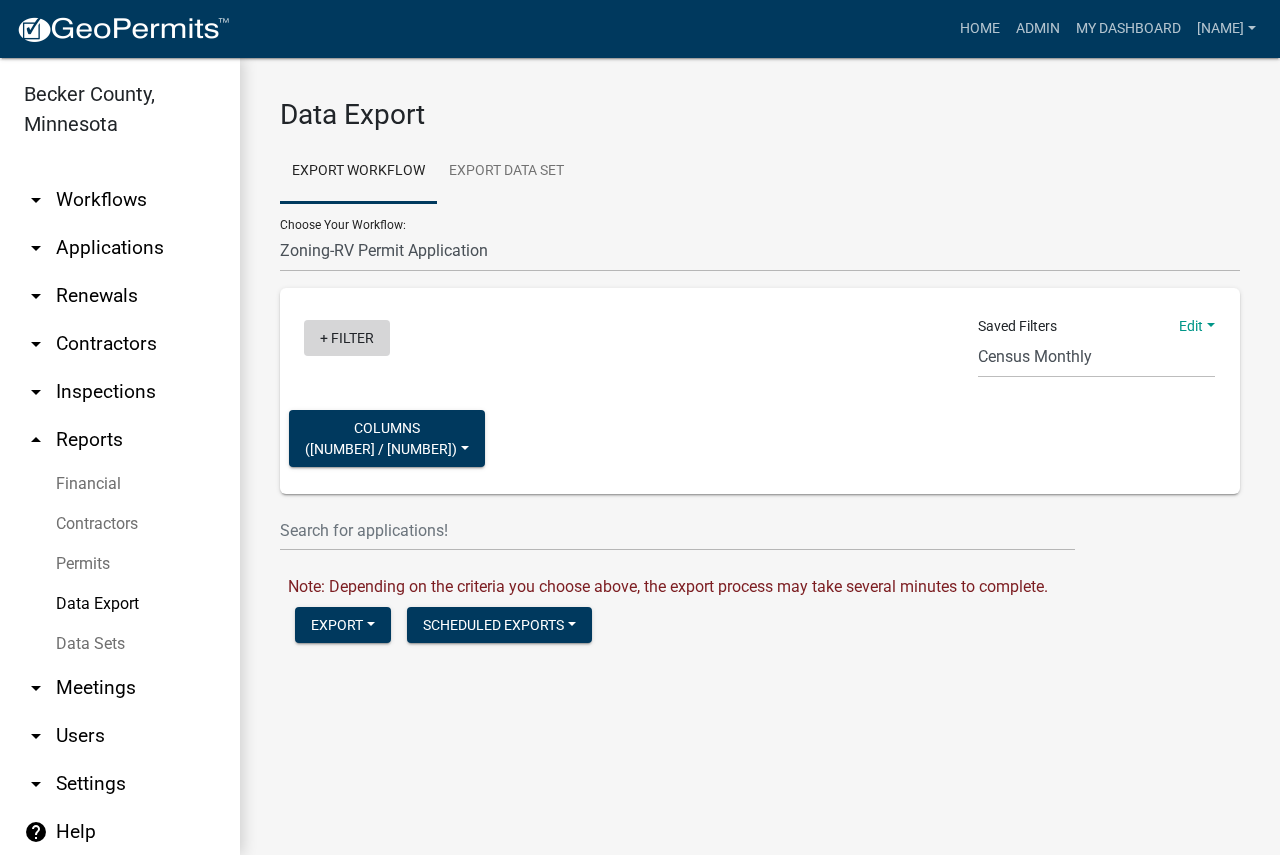 click on "+ Filter" at bounding box center (347, 338) 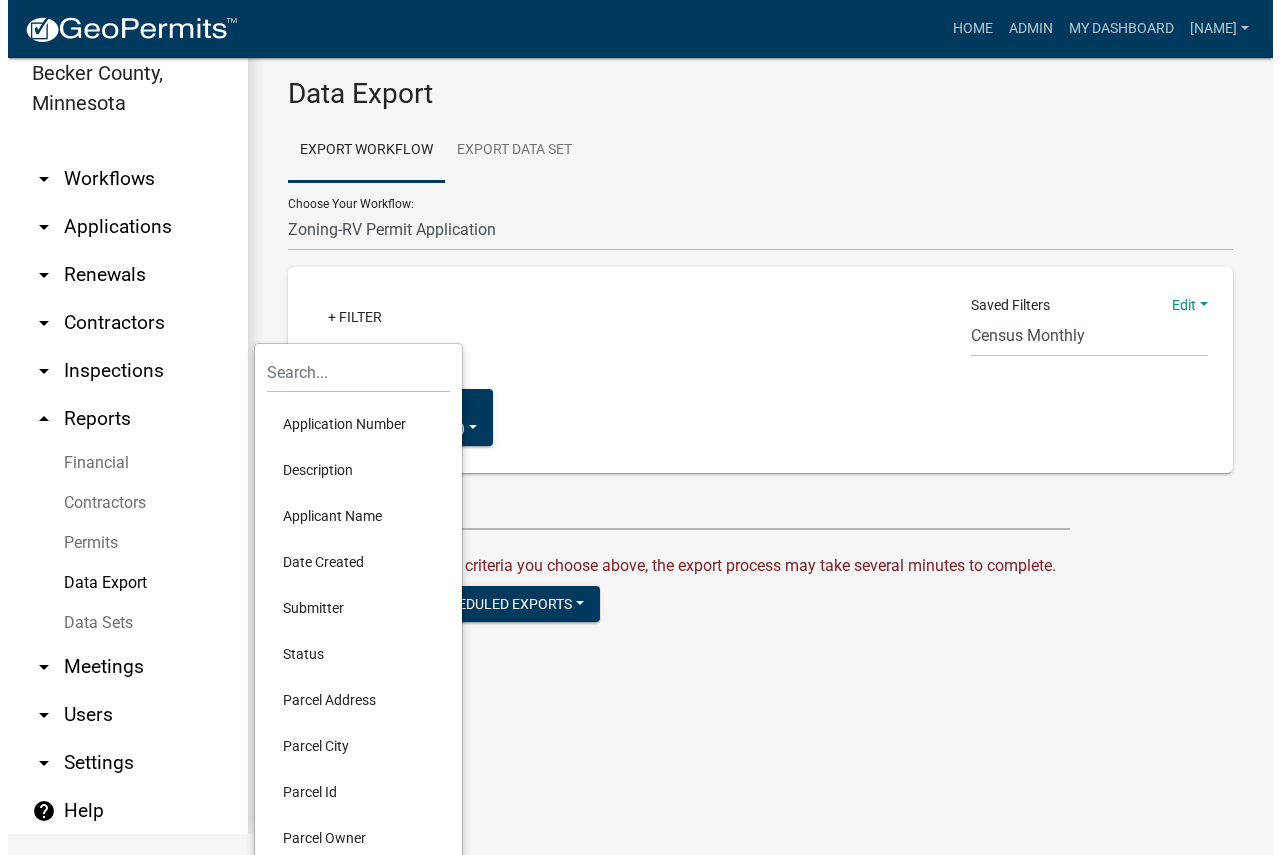 scroll, scrollTop: 0, scrollLeft: 0, axis: both 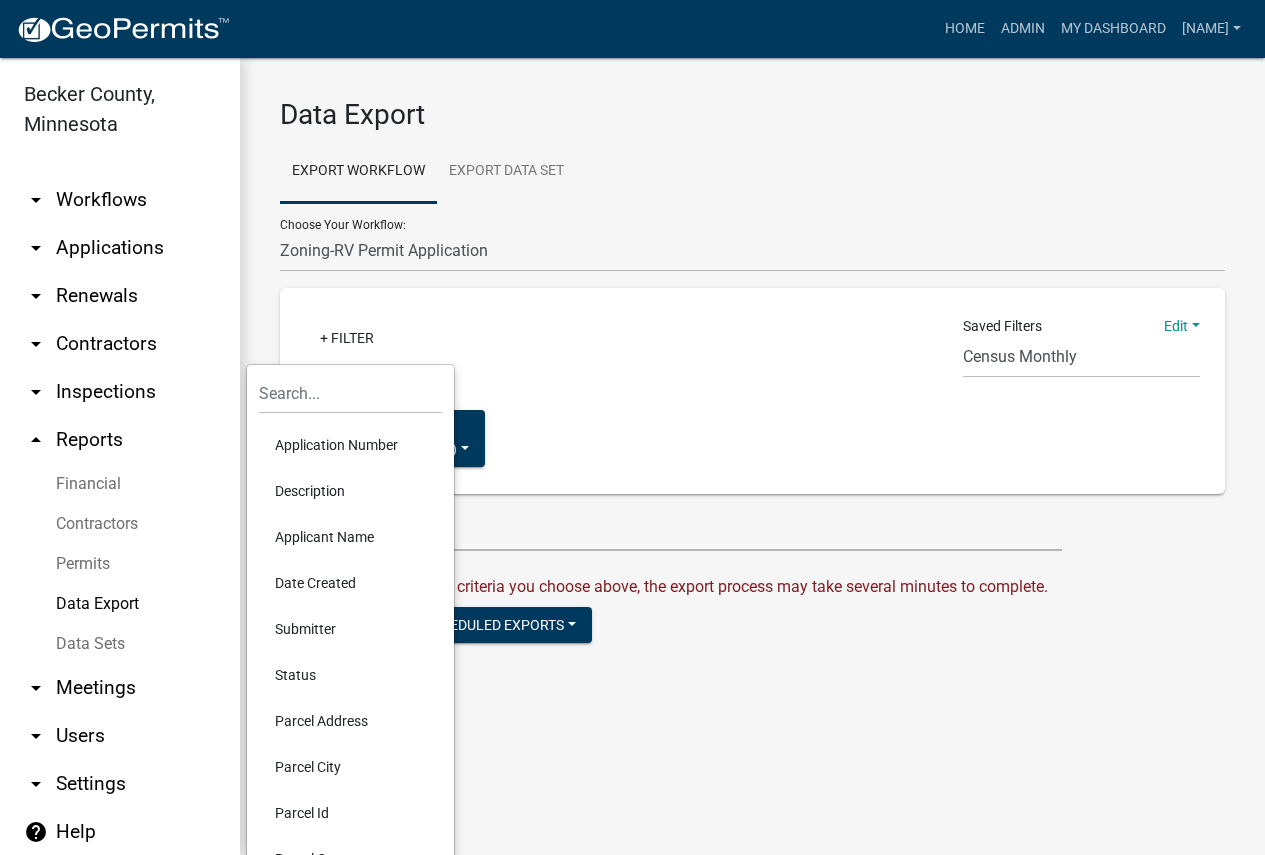 click on "(   [NUMBER] / [NUMBER]   )" at bounding box center (752, 391) 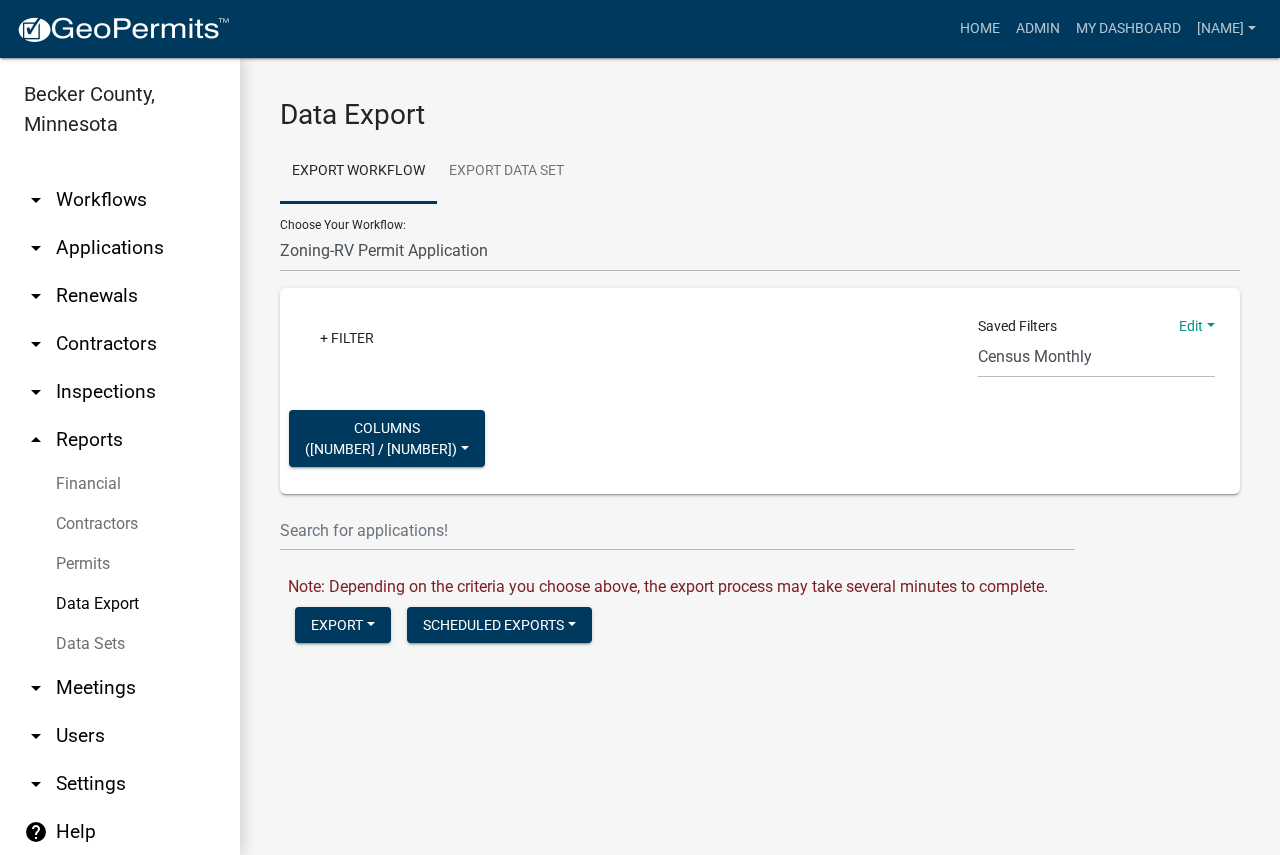 click on "+ Filter" at bounding box center [603, 340] 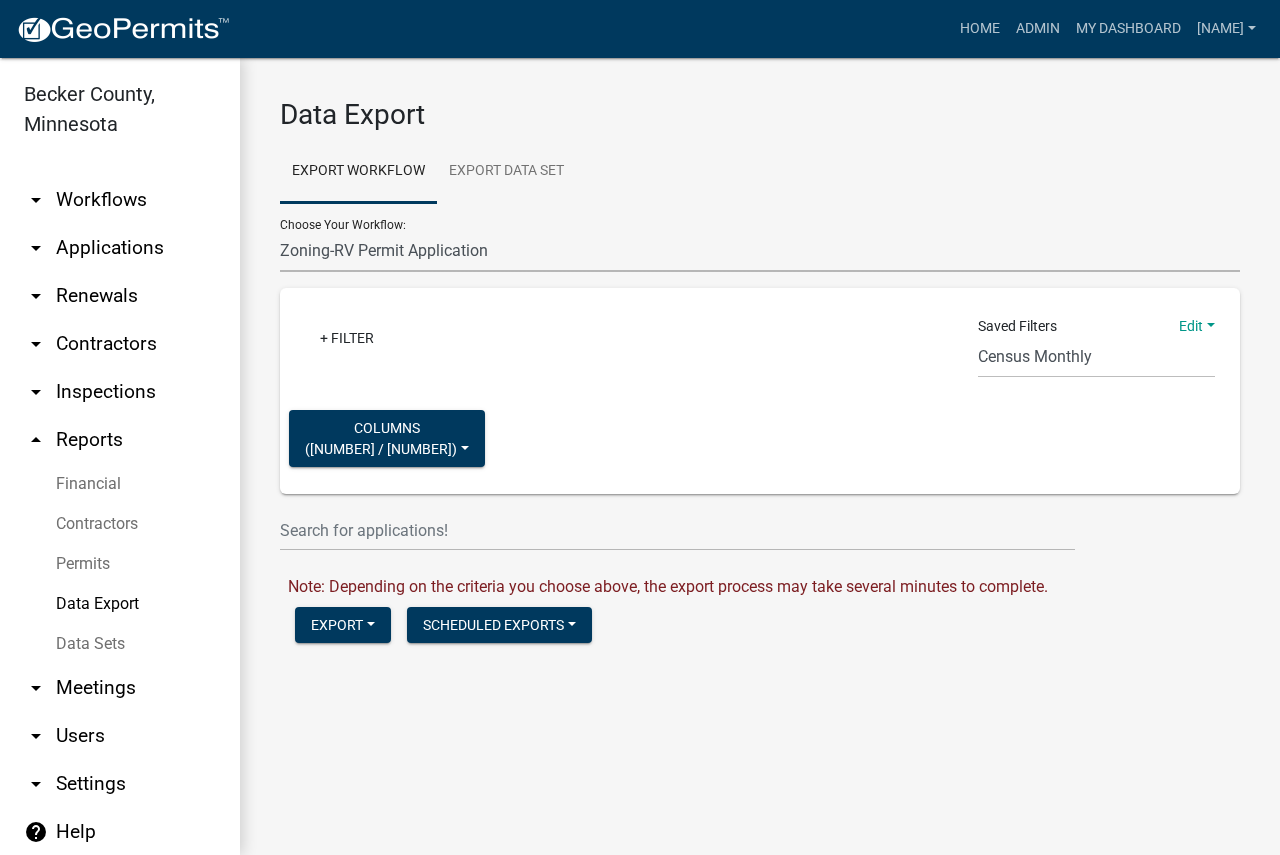 click on "Contractors Parks&Rec Boat Tram Pass Short Term Rental Application Registration Zoning-Address Request Form (E911) Zoning-Change/Alteration or Renewal Request Zoning-Conditional Use Application Zoning-Land Alteration Permit Zoning-Other Agency Issued Permits - Upload Zoning-RV Permit Application Zoning-Septic: Compliance Inspection Form - Existing Subsystem Sewage Treatment System Zoning-Septic: Onsite Septic System Application (Designers) Zoning-Site Permit Application Zoning-Variance Request" at bounding box center [760, 251] 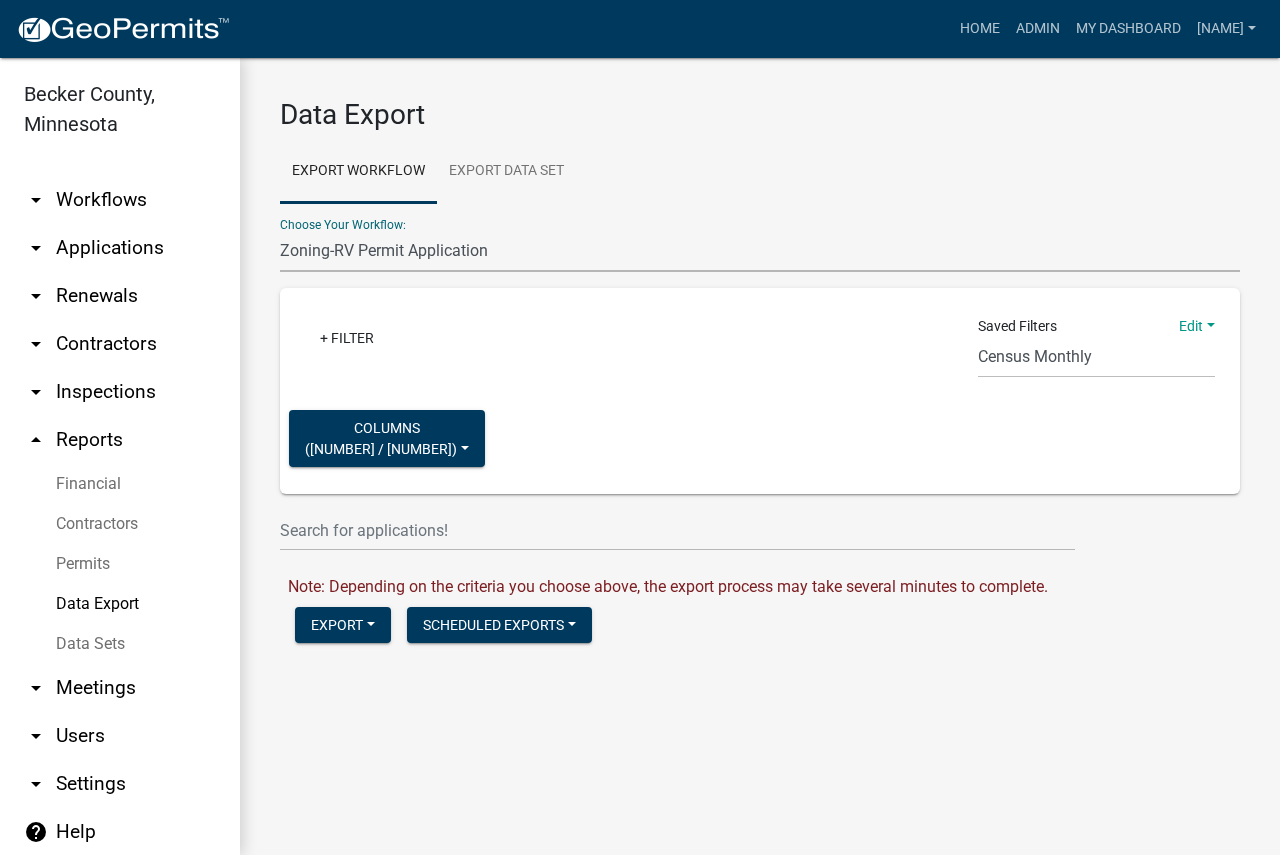 click on "Contractors Parks&Rec Boat Tram Pass Short Term Rental Application Registration Zoning-Address Request Form (E911) Zoning-Change/Alteration or Renewal Request Zoning-Conditional Use Application Zoning-Land Alteration Permit Zoning-Other Agency Issued Permits - Upload Zoning-RV Permit Application Zoning-Septic: Compliance Inspection Form - Existing Subsystem Sewage Treatment System Zoning-Septic: Onsite Septic System Application (Designers) Zoning-Site Permit Application Zoning-Variance Request" at bounding box center [760, 251] 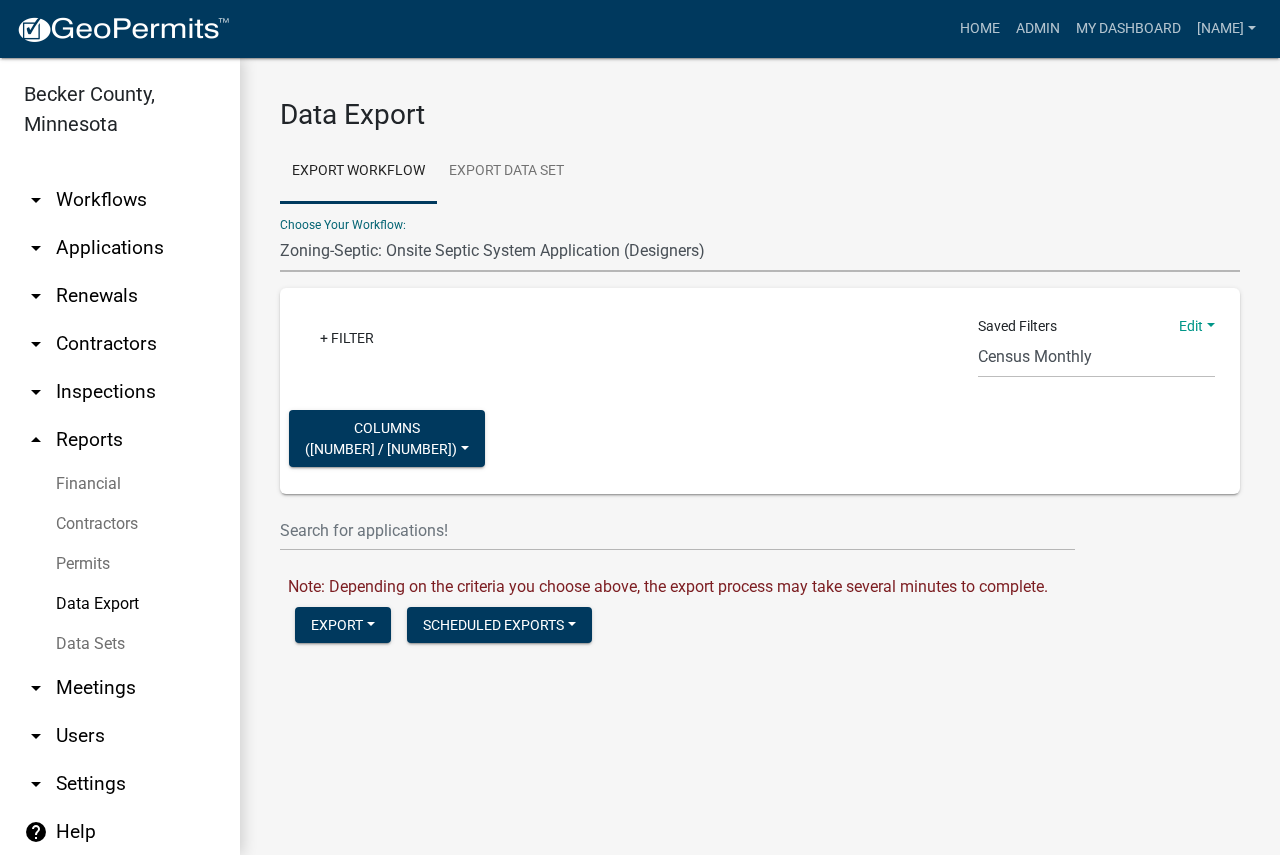 click on "Contractors Parks&Rec Boat Tram Pass Short Term Rental Application Registration Zoning-Address Request Form (E911) Zoning-Change/Alteration or Renewal Request Zoning-Conditional Use Application Zoning-Land Alteration Permit Zoning-Other Agency Issued Permits - Upload Zoning-RV Permit Application Zoning-Septic: Compliance Inspection Form - Existing Subsystem Sewage Treatment System Zoning-Septic: Onsite Septic System Application (Designers) Zoning-Site Permit Application Zoning-Variance Request" at bounding box center (760, 251) 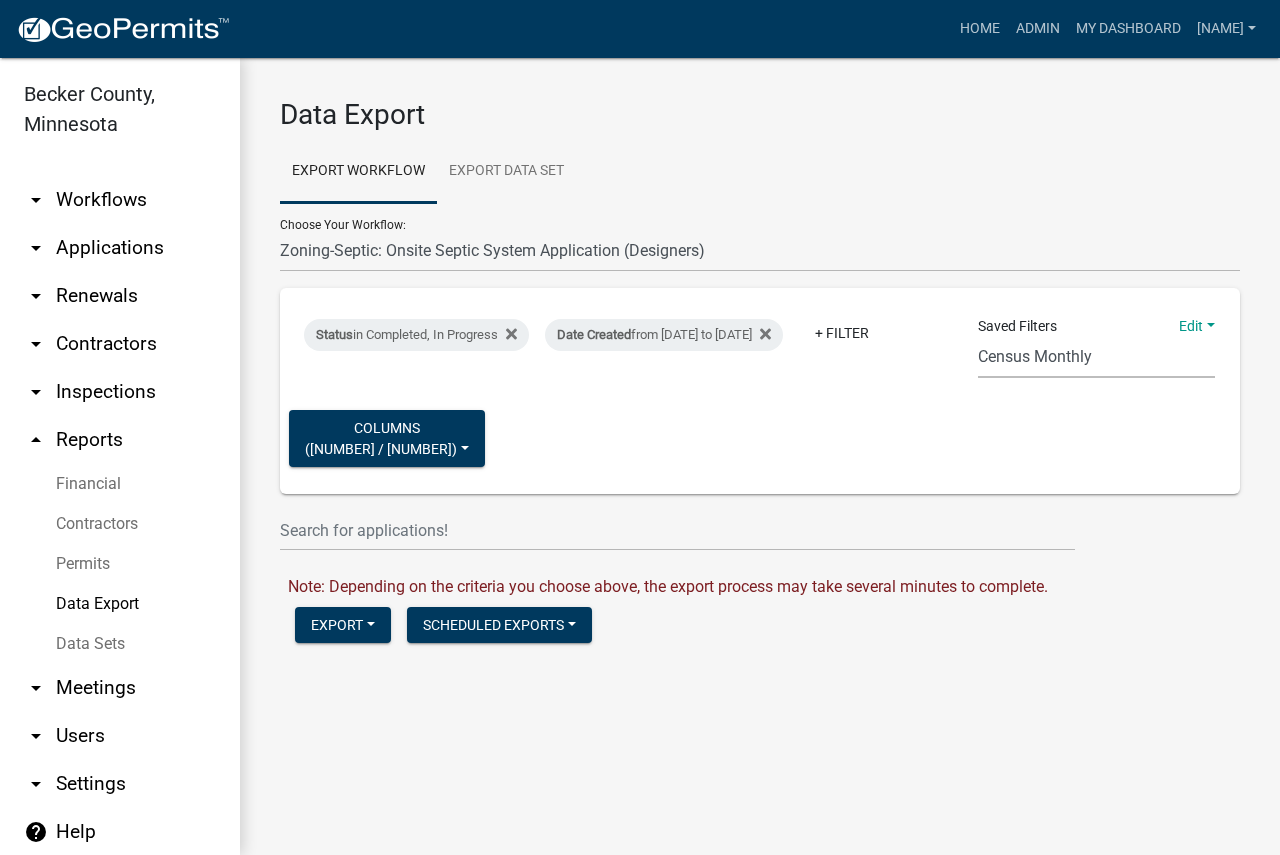 click on "Audit for [FIRST] [LAST]" at bounding box center [1096, 357] 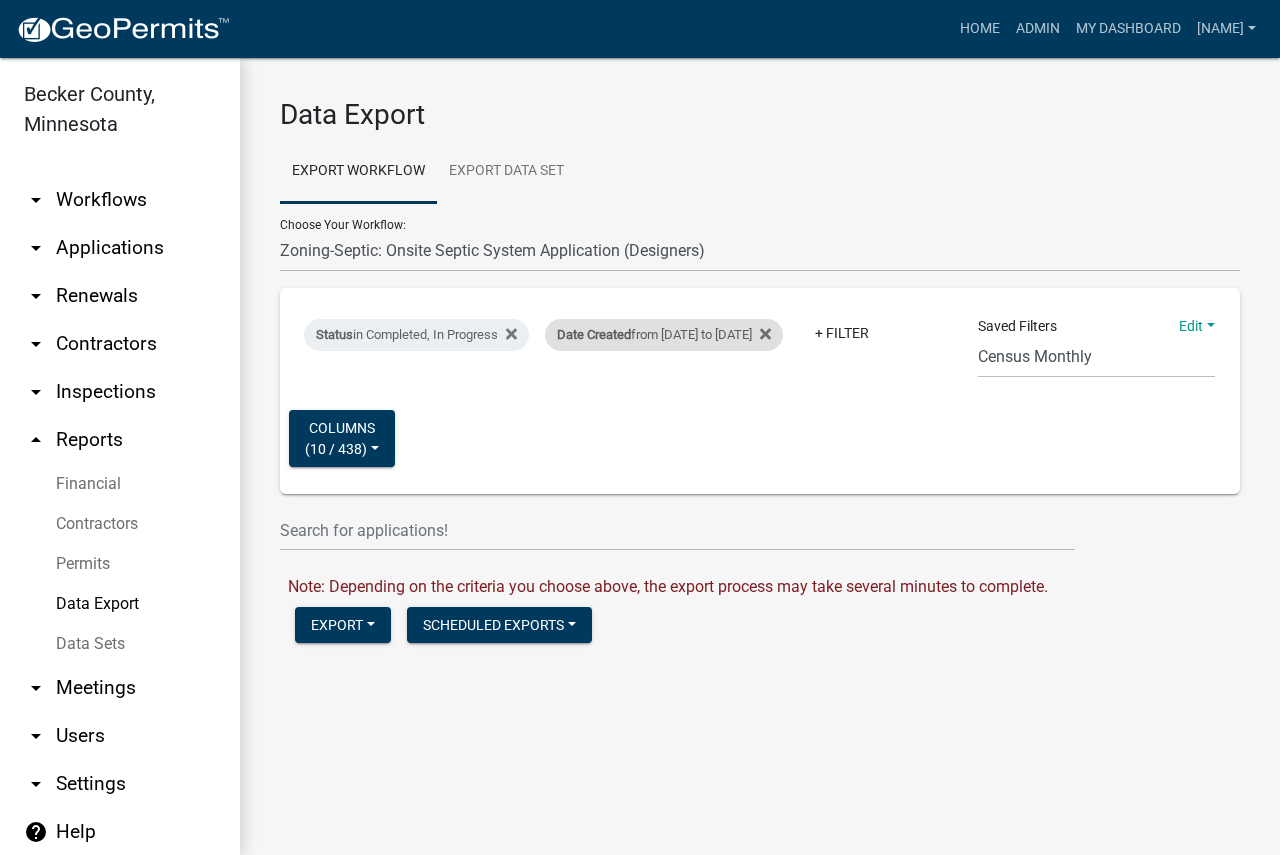 click on "Date Created  from [DATE] to [DATE]" at bounding box center [664, 335] 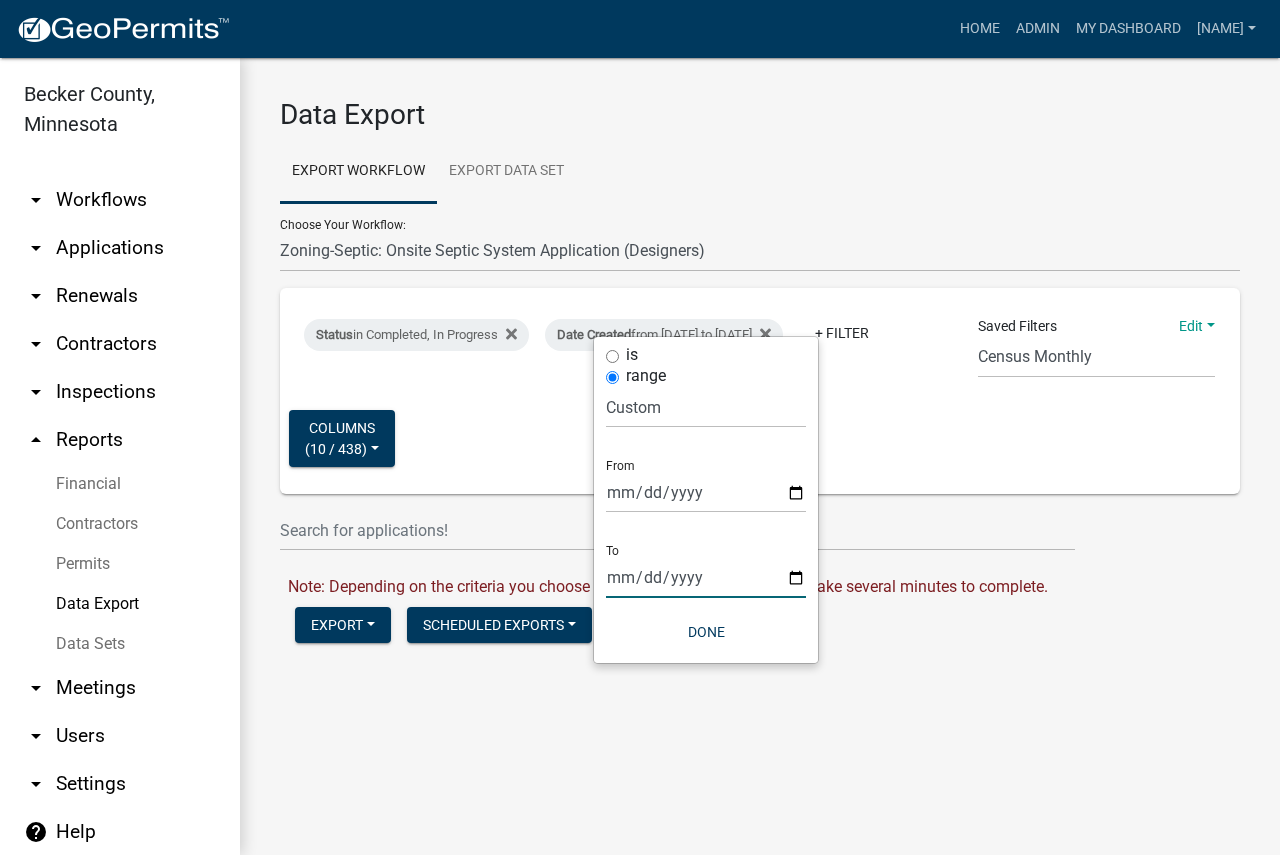 click on "[DATE]" at bounding box center [706, 577] 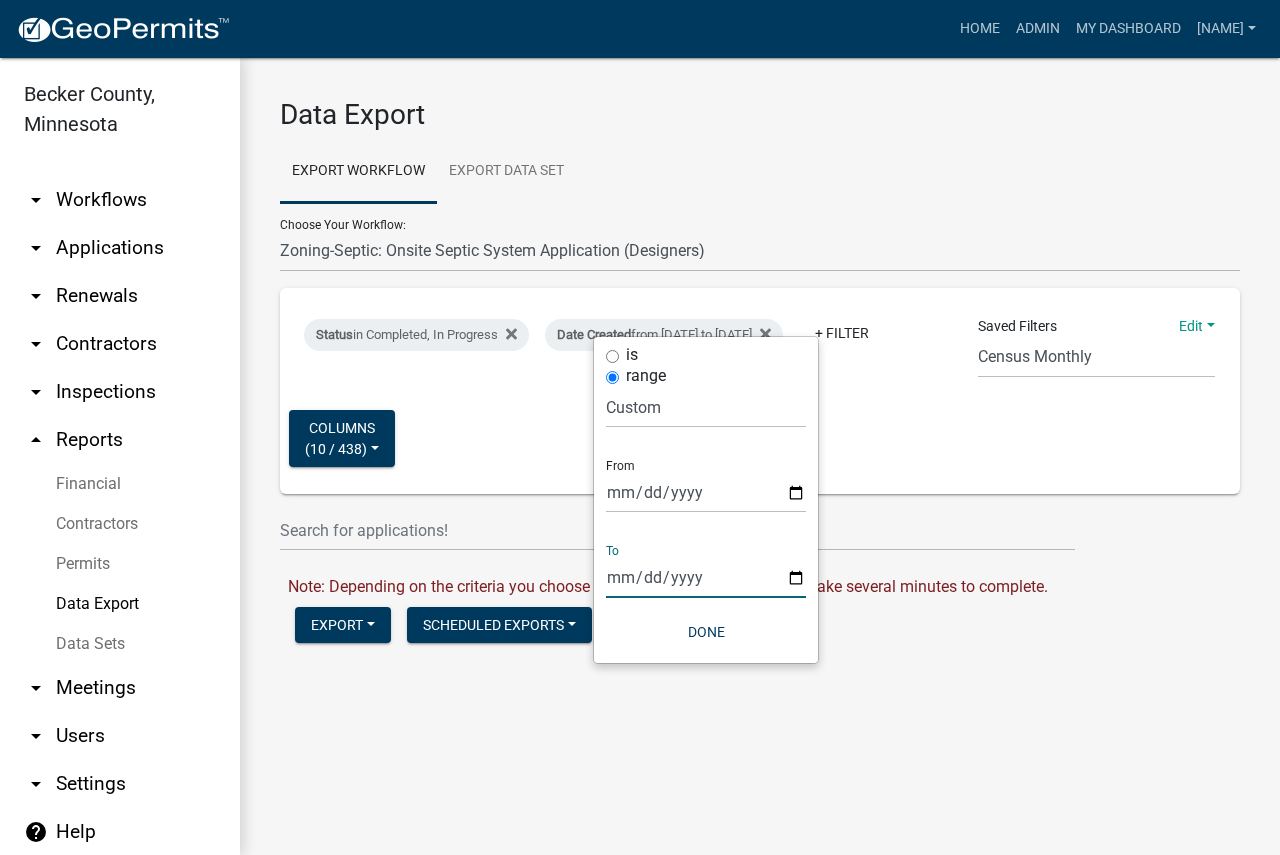 type on "[DATE]" 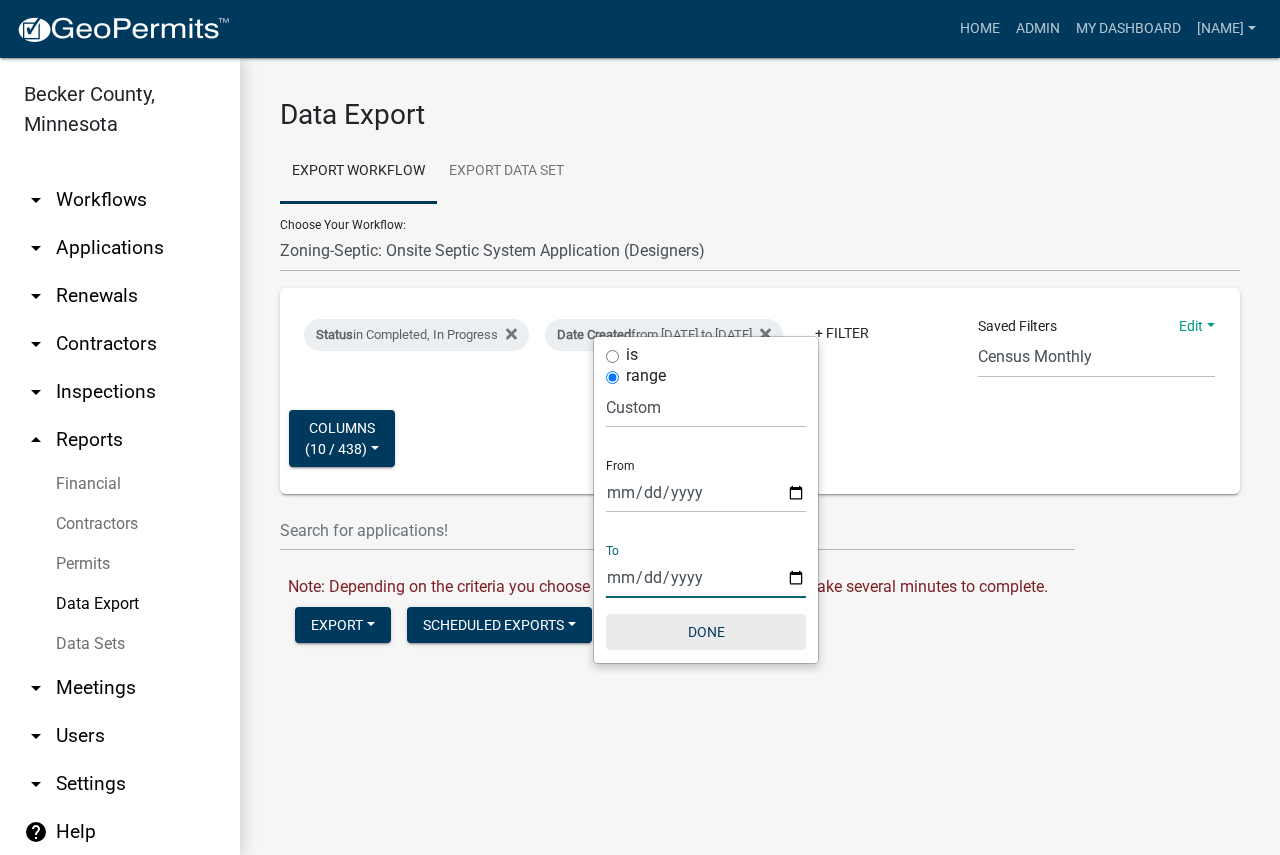 click on "Done" at bounding box center (706, 632) 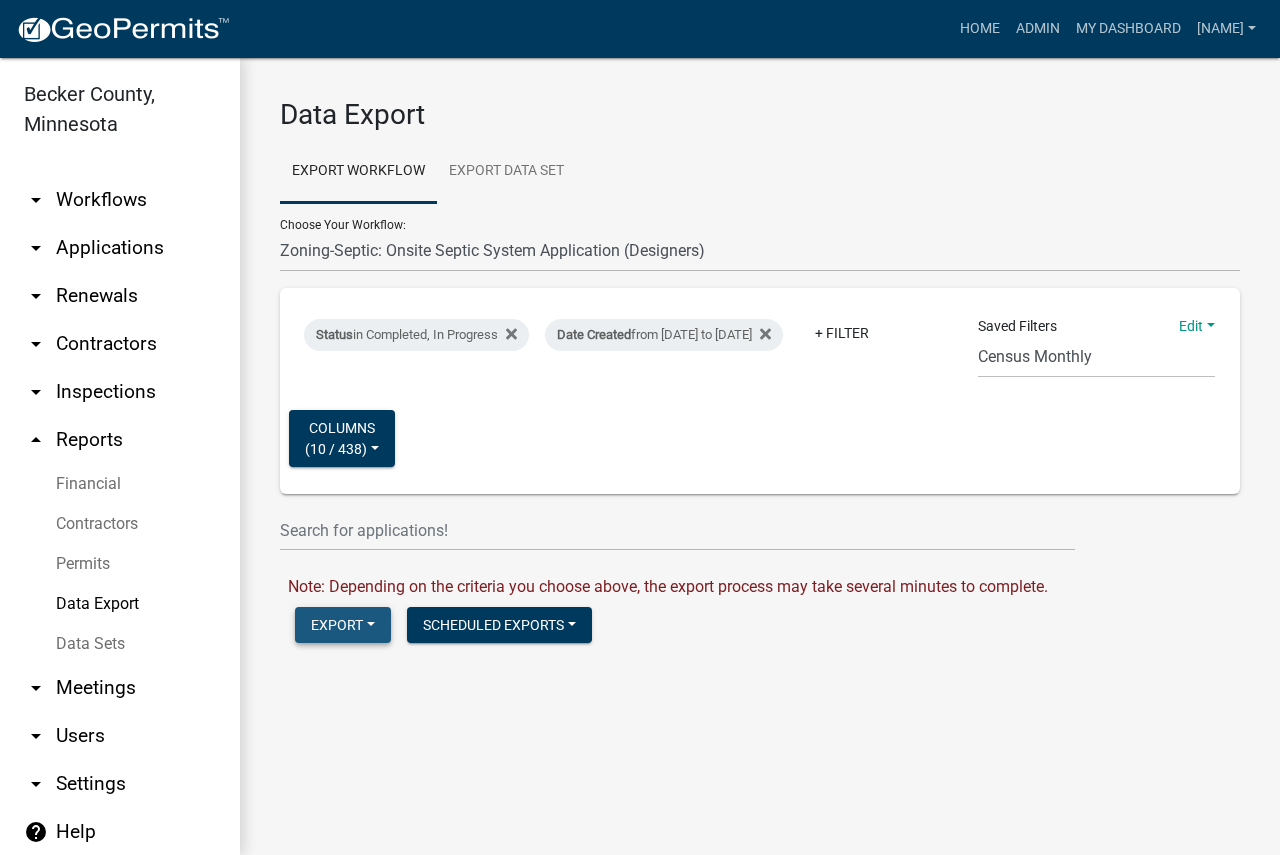 click on "Export" at bounding box center (343, 625) 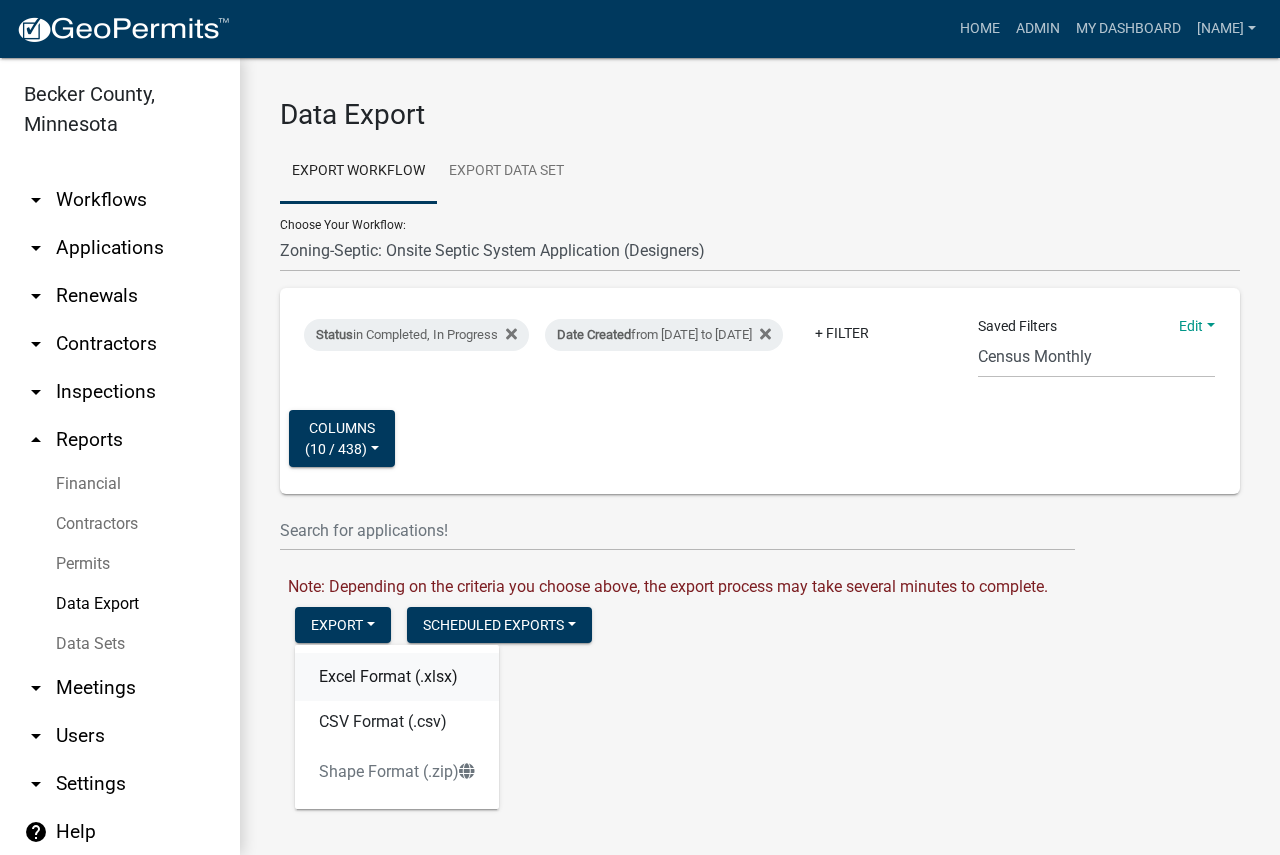 click on "Excel Format (.xlsx)" 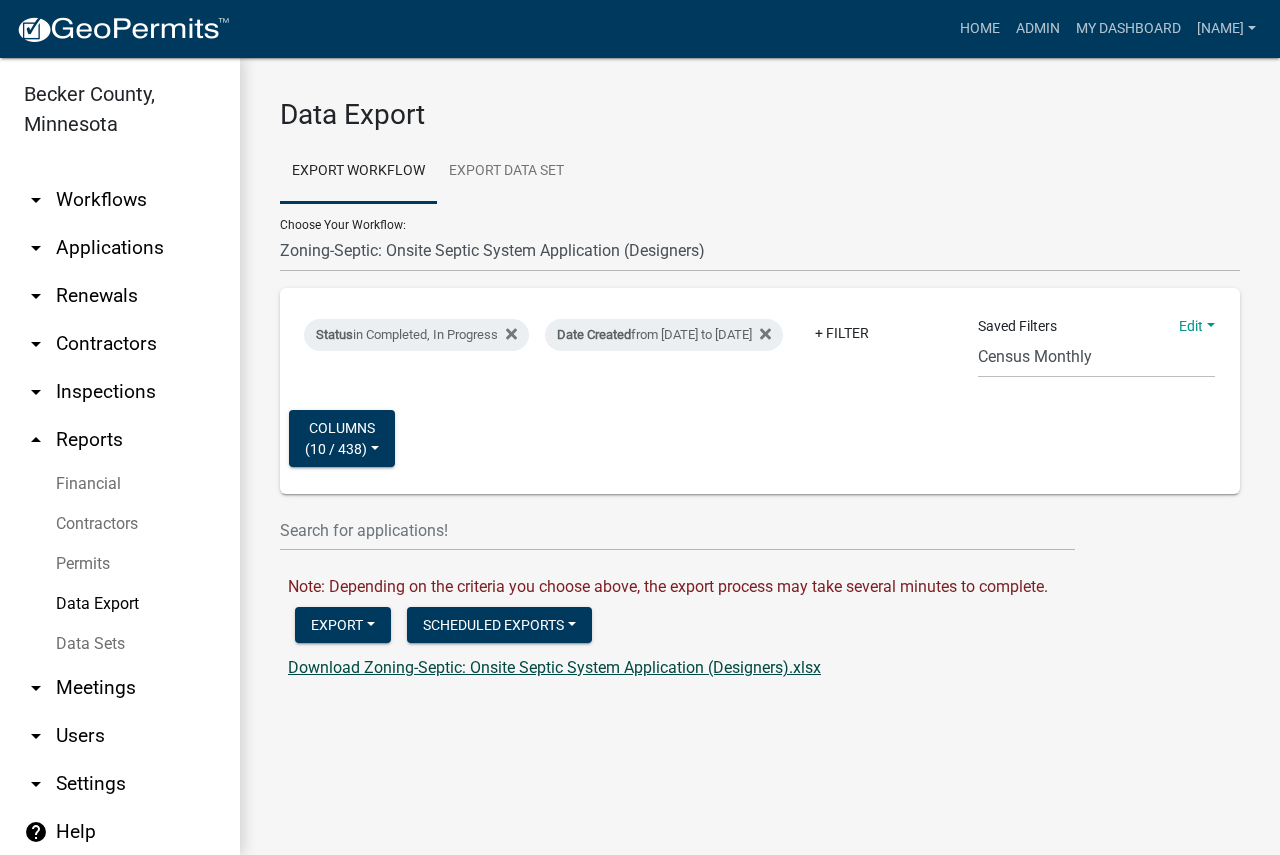 click on "Download Zoning-Septic: Onsite Septic System Application (Designers).xlsx" 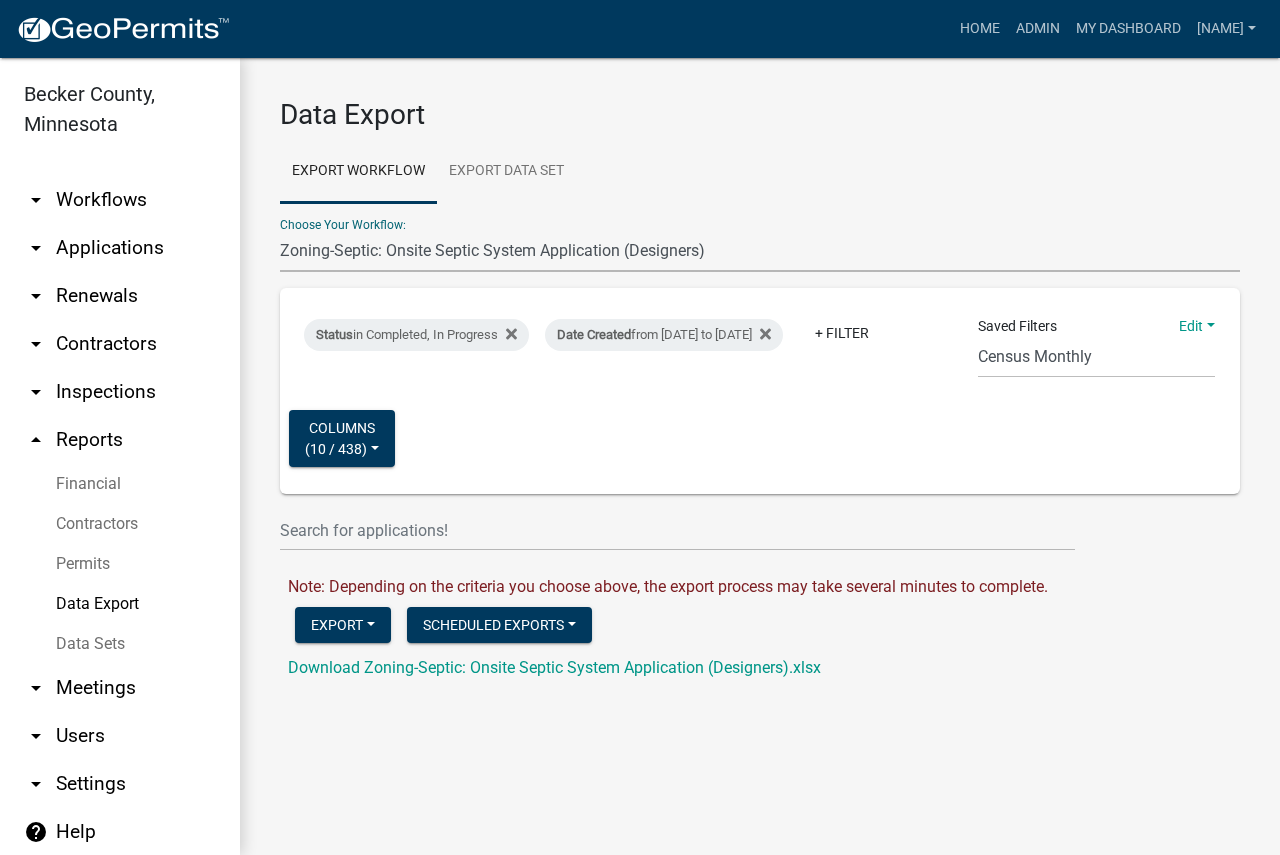 click on "Contractors Parks&Rec Boat Tram Pass Short Term Rental Application Registration Zoning-Address Request Form (E911) Zoning-Change/Alteration or Renewal Request Zoning-Conditional Use Application Zoning-Land Alteration Permit Zoning-Other Agency Issued Permits - Upload Zoning-RV Permit Application Zoning-Septic: Compliance Inspection Form - Existing Subsystem Sewage Treatment System Zoning-Septic: Onsite Septic System Application (Designers) Zoning-Site Permit Application Zoning-Variance Request" at bounding box center [760, 251] 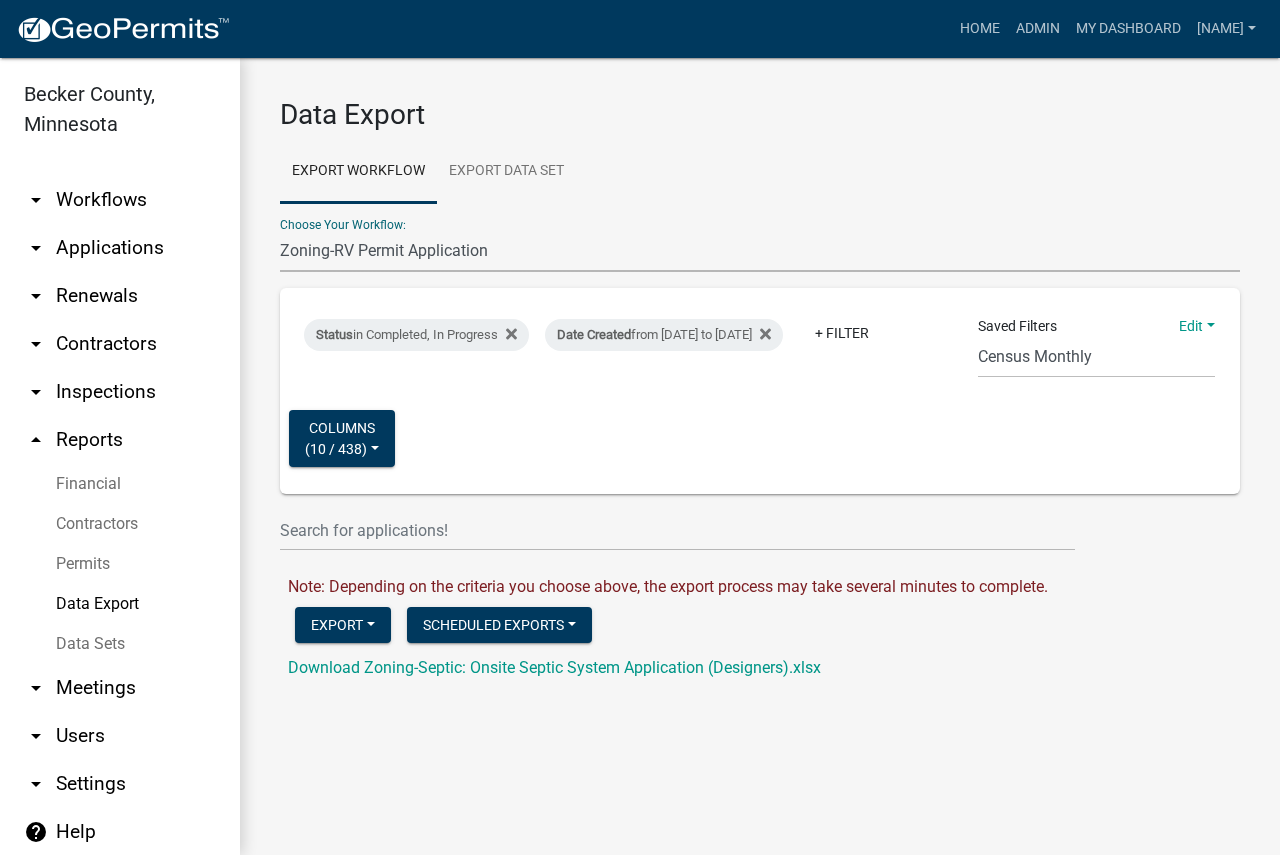 click on "Contractors Parks&Rec Boat Tram Pass Short Term Rental Application Registration Zoning-Address Request Form (E911) Zoning-Change/Alteration or Renewal Request Zoning-Conditional Use Application Zoning-Land Alteration Permit Zoning-Other Agency Issued Permits - Upload Zoning-RV Permit Application Zoning-Septic: Compliance Inspection Form - Existing Subsystem Sewage Treatment System Zoning-Septic: Onsite Septic System Application (Designers) Zoning-Site Permit Application Zoning-Variance Request" at bounding box center [760, 251] 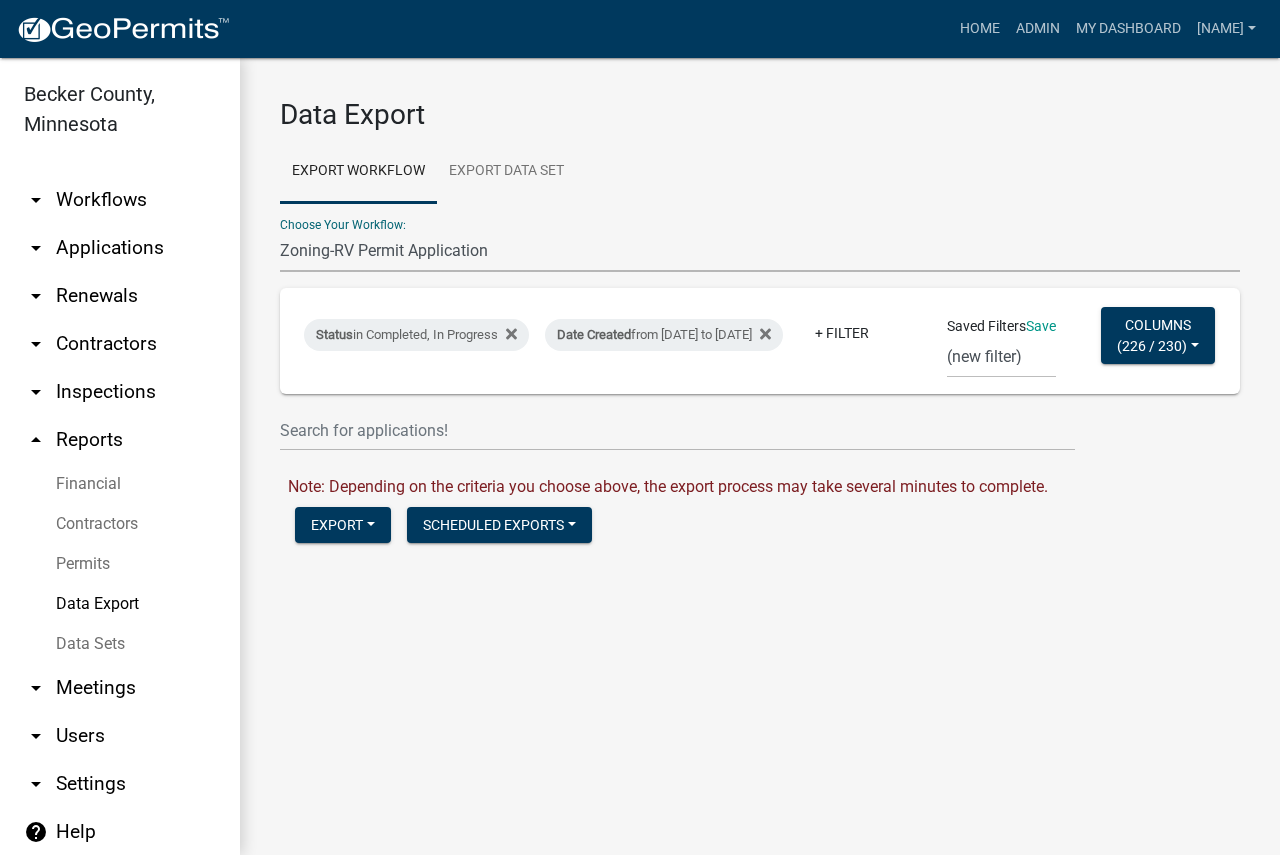 select on "[UUID]" 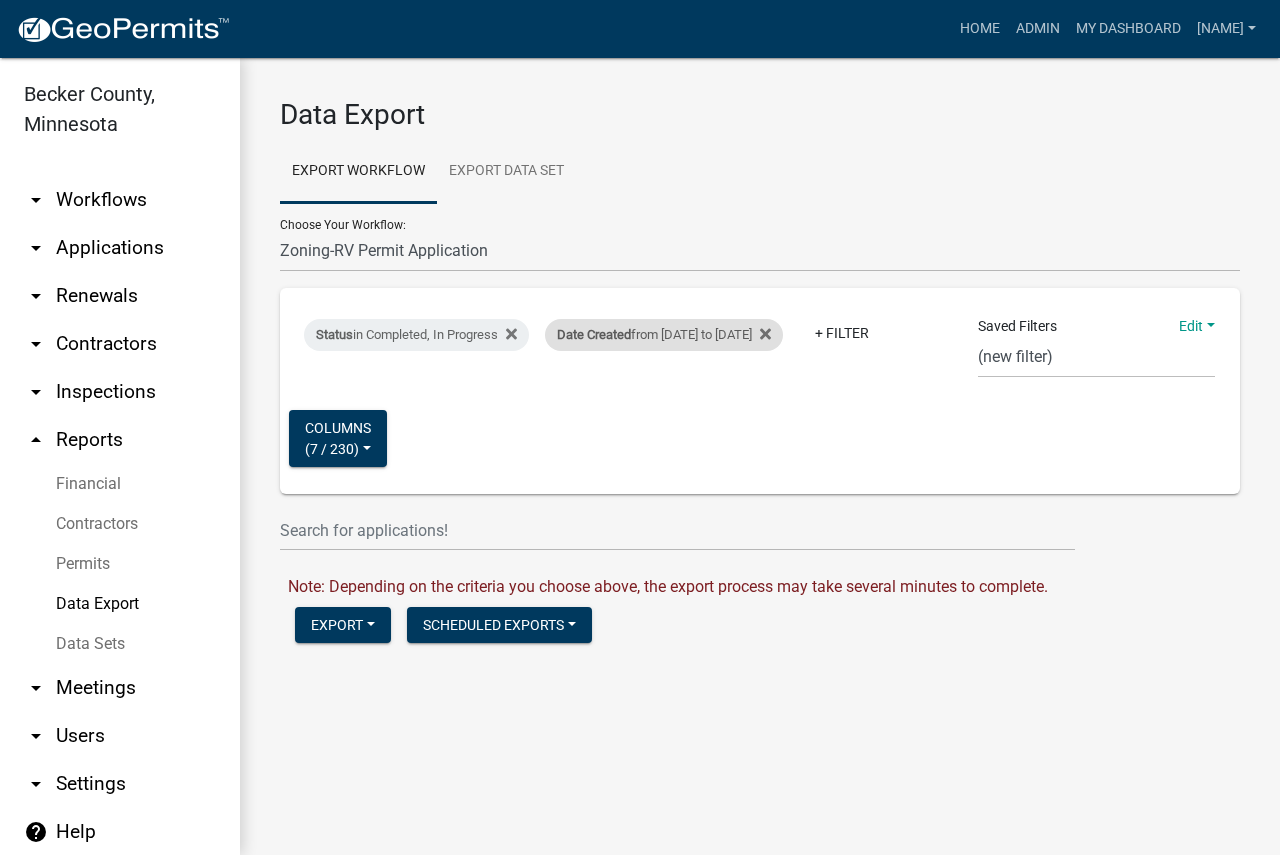 click on "Date Created  from [DATE] to [DATE]" at bounding box center [664, 335] 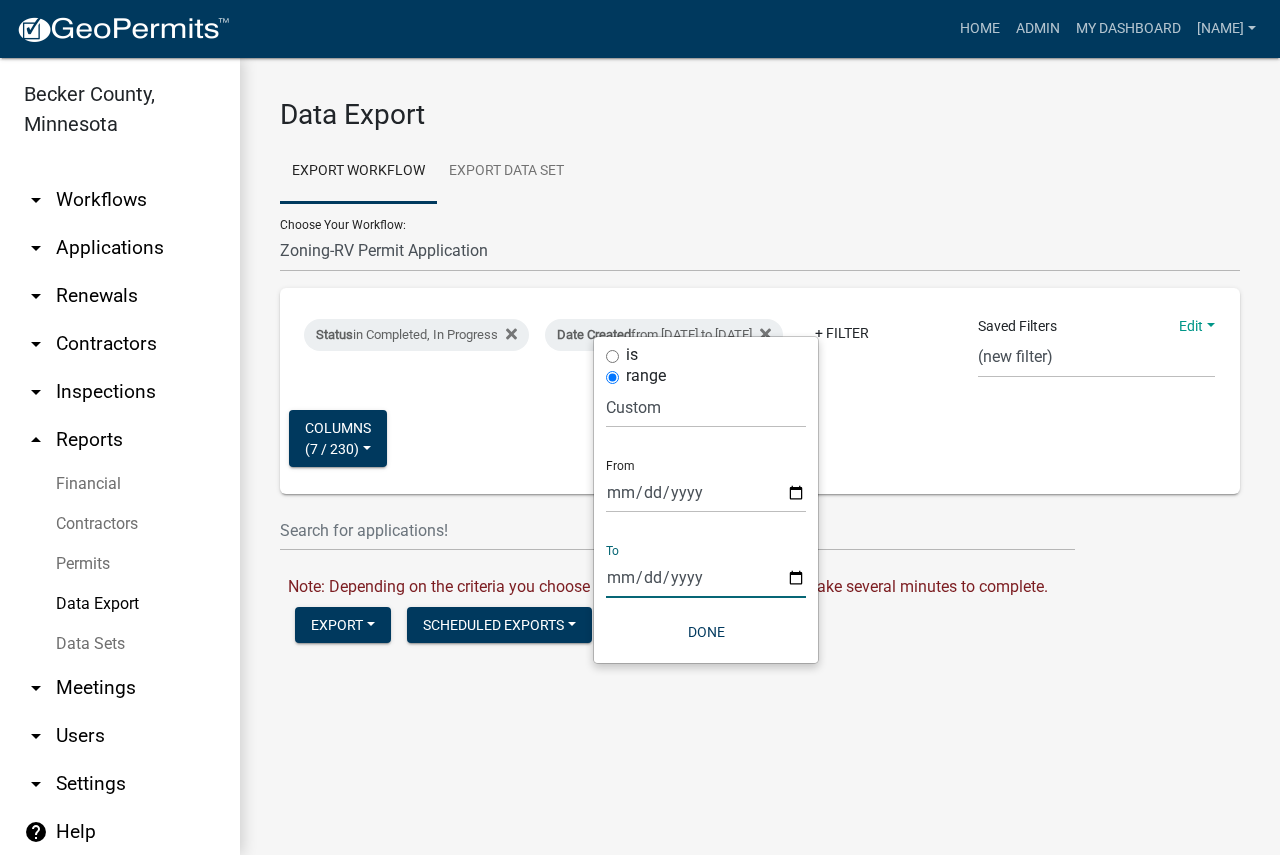click on "[DATE]" at bounding box center [706, 577] 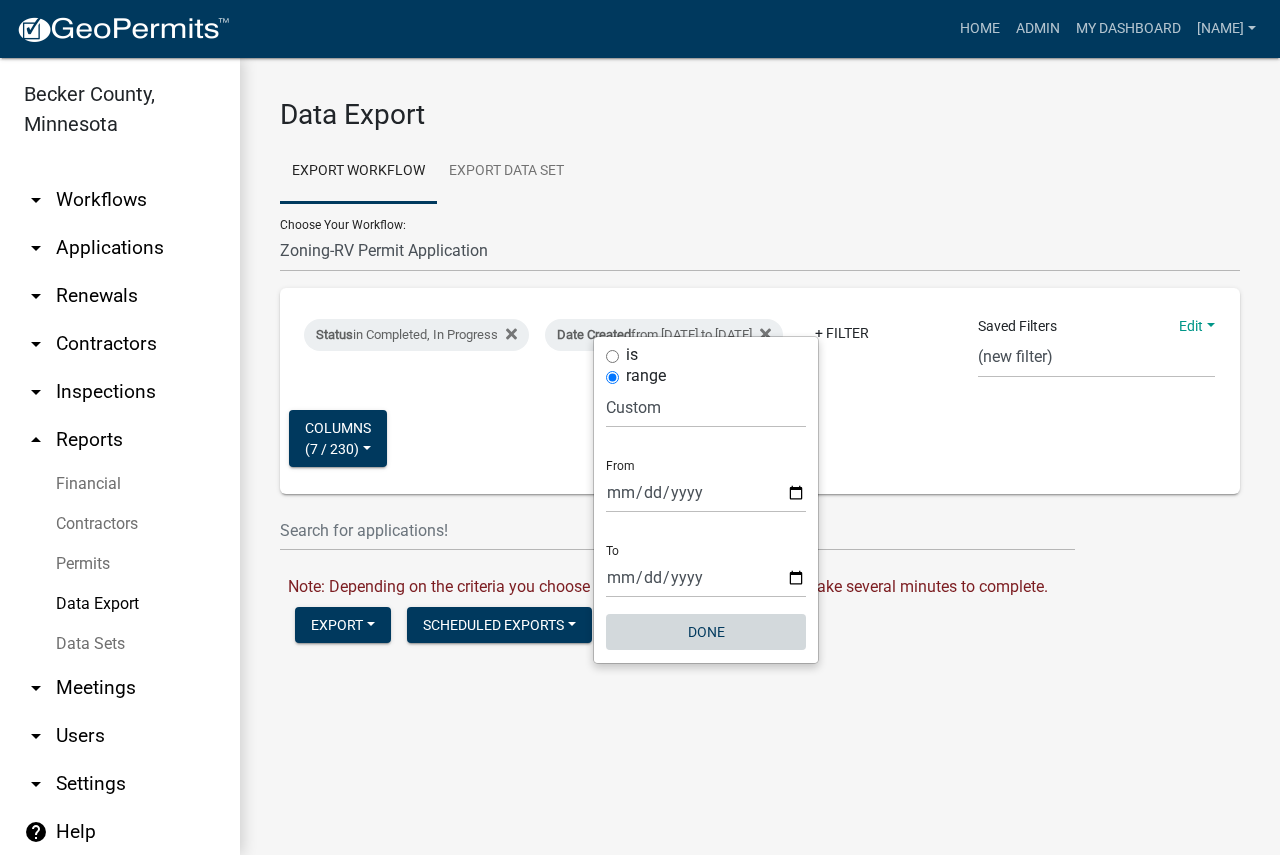 click on "Done" at bounding box center (706, 632) 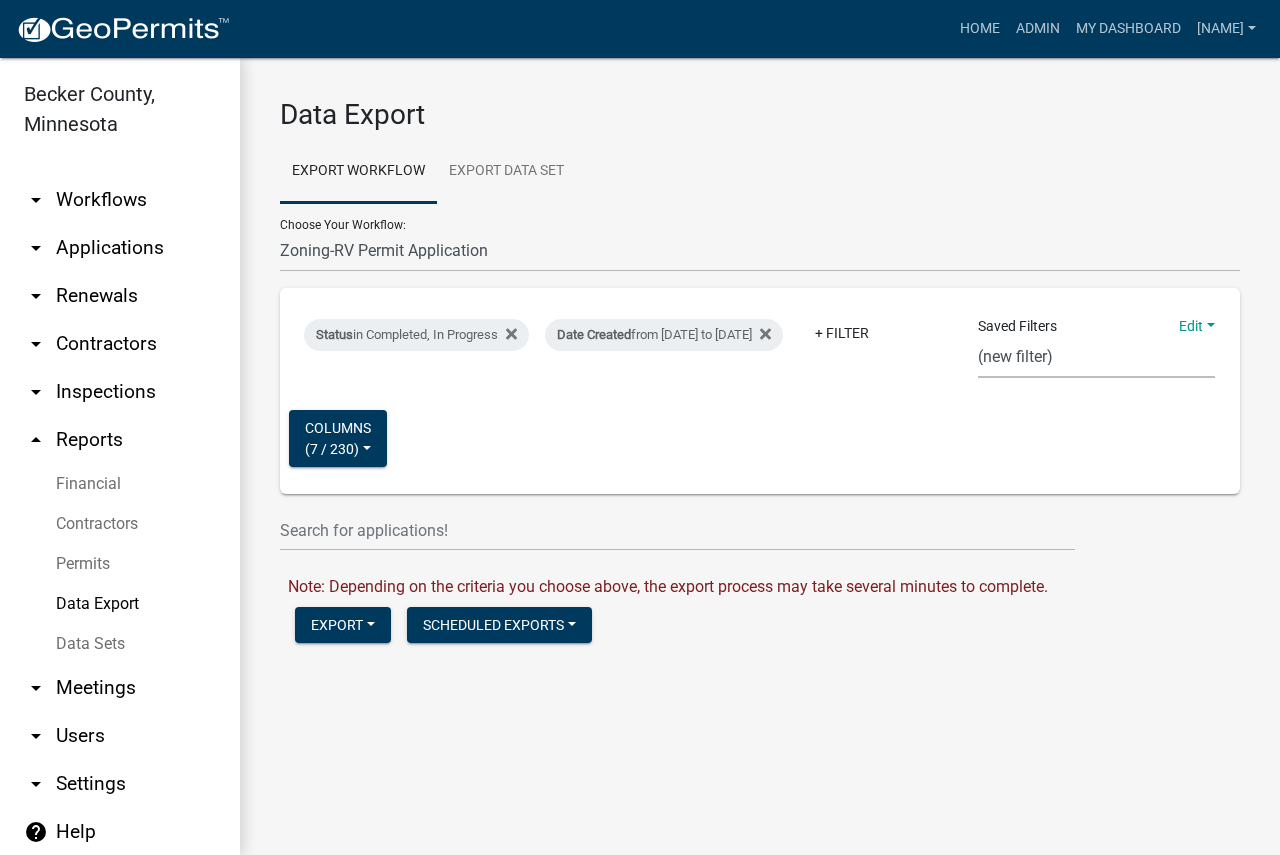 click on "Audit for [FIRST] [LAST]" at bounding box center [1096, 357] 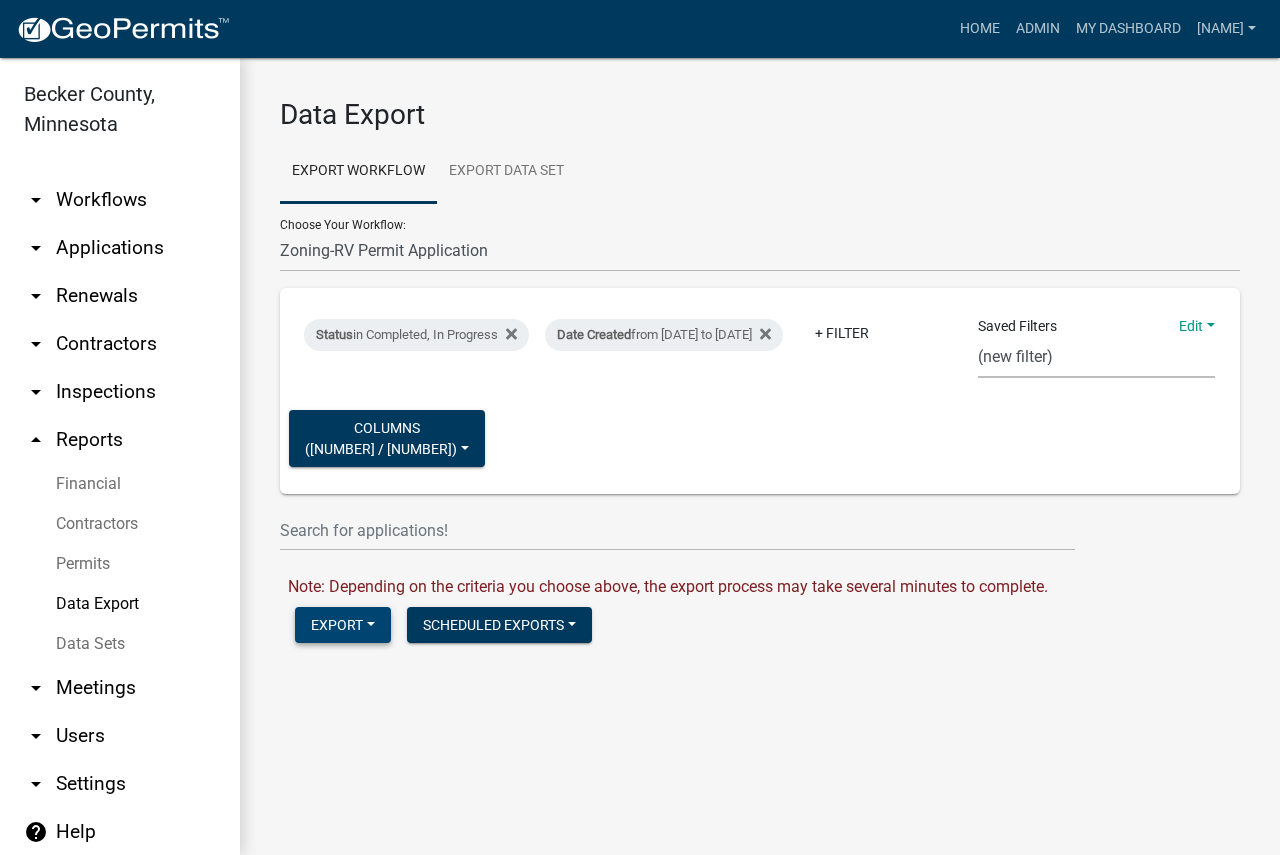 click on "Export" at bounding box center (343, 625) 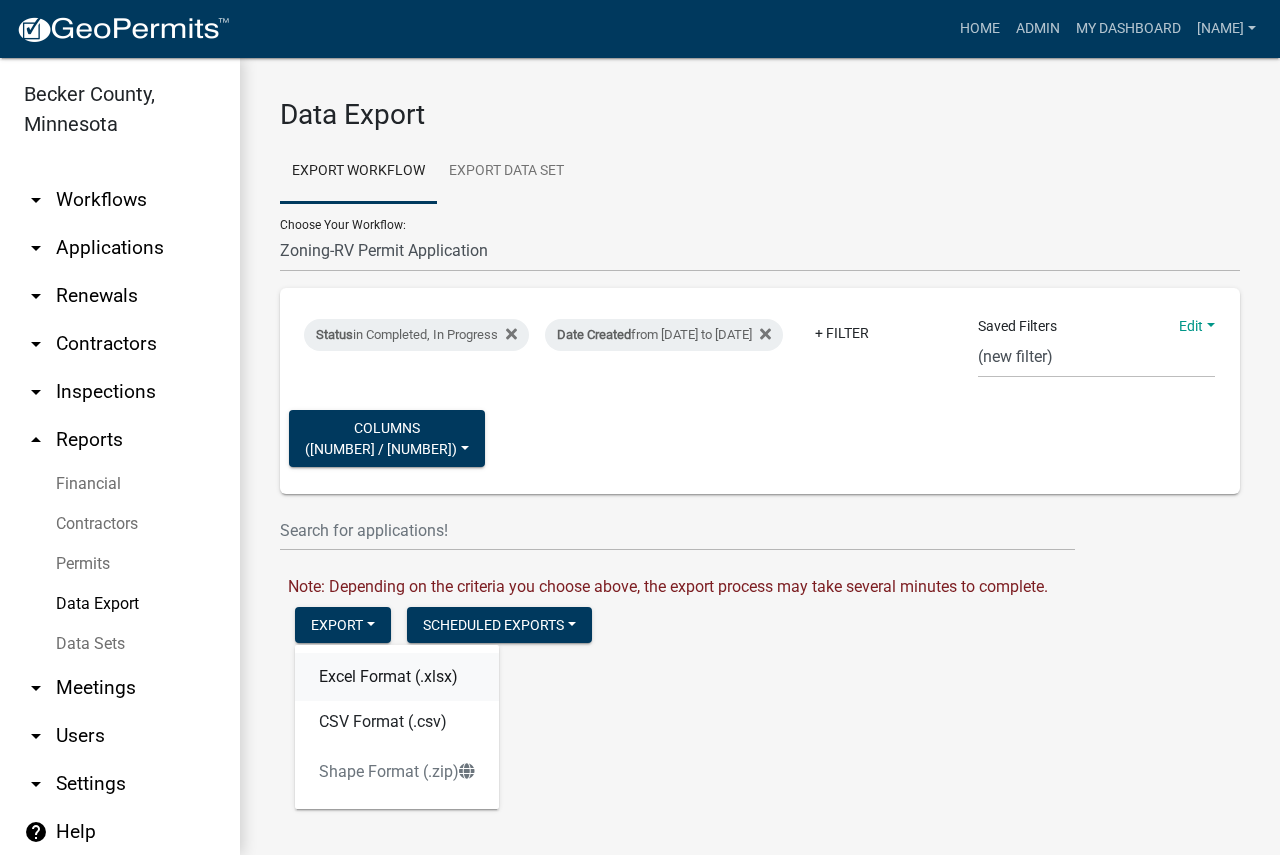 click on "Excel Format (.xlsx)" 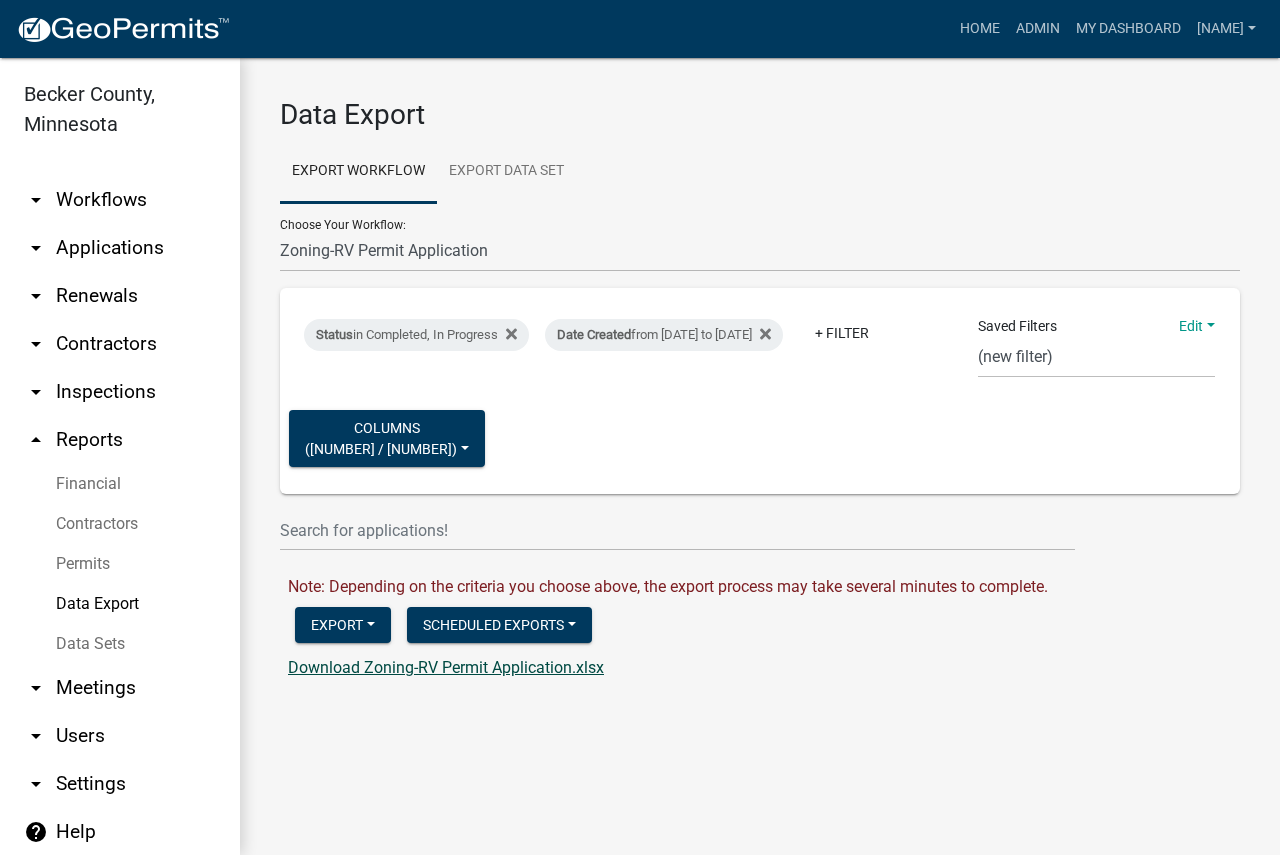 click on "Download Zoning-RV Permit Application.xlsx" 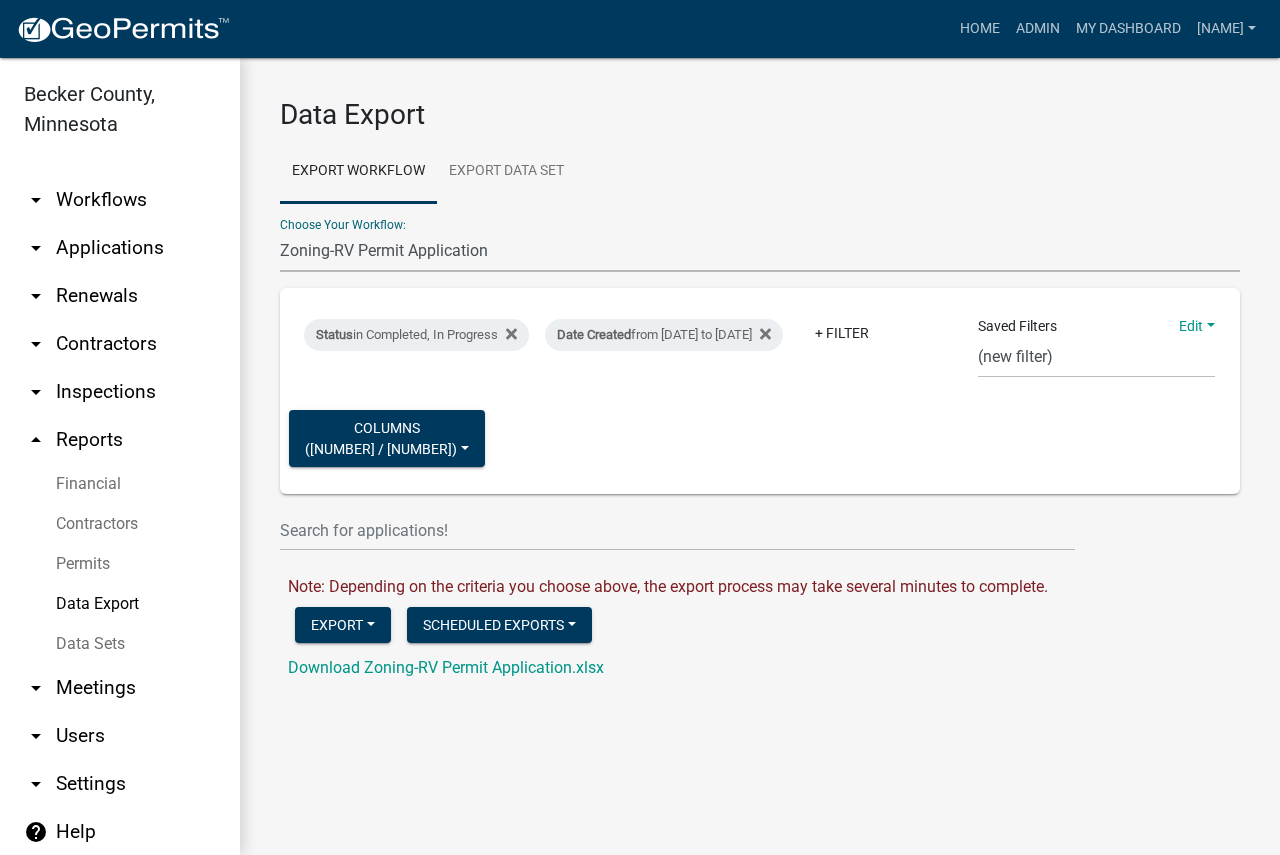 click on "Contractors Parks&Rec Boat Tram Pass Short Term Rental Application Registration Zoning-Address Request Form (E911) Zoning-Change/Alteration or Renewal Request Zoning-Conditional Use Application Zoning-Land Alteration Permit Zoning-Other Agency Issued Permits - Upload Zoning-RV Permit Application Zoning-Septic: Compliance Inspection Form - Existing Subsystem Sewage Treatment System Zoning-Septic: Onsite Septic System Application (Designers) Zoning-Site Permit Application Zoning-Variance Request" at bounding box center [760, 251] 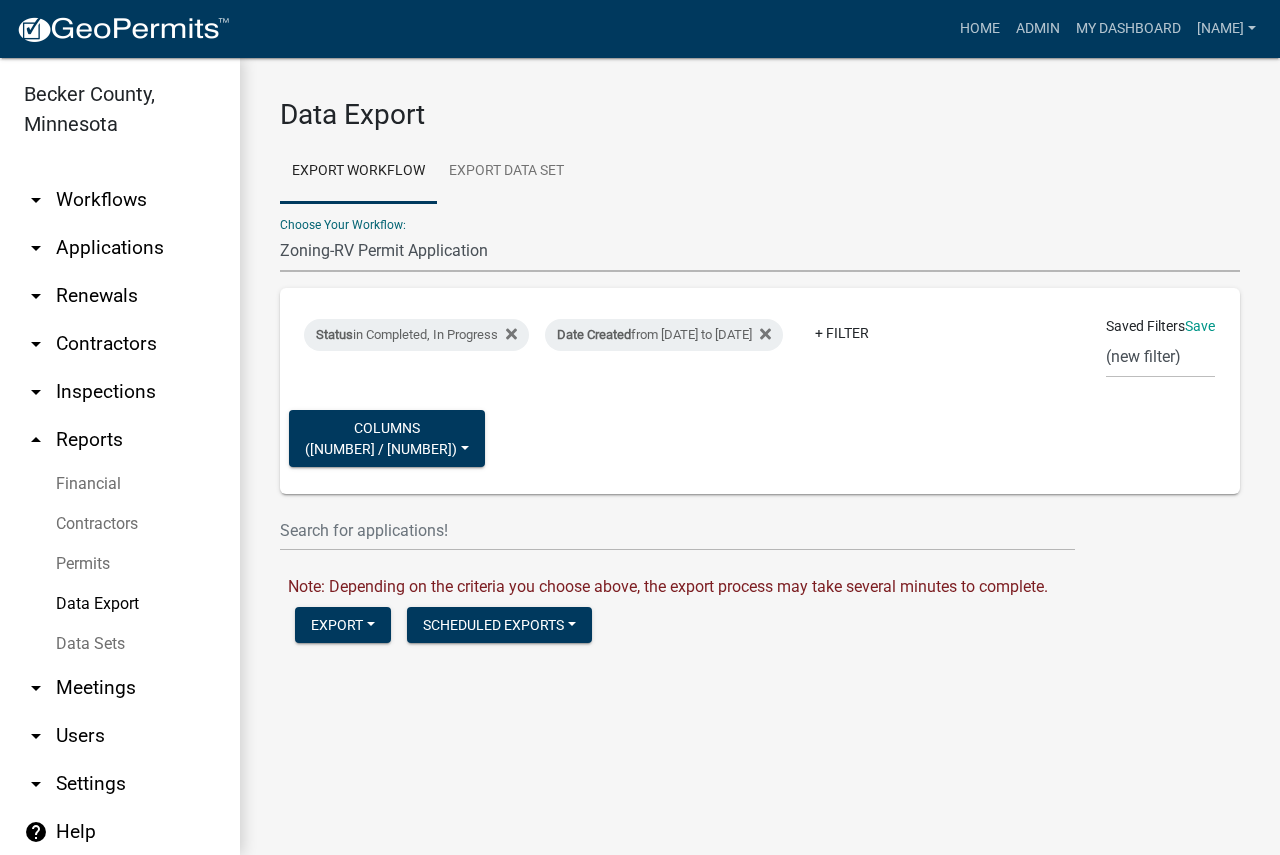 select on "[UUID]" 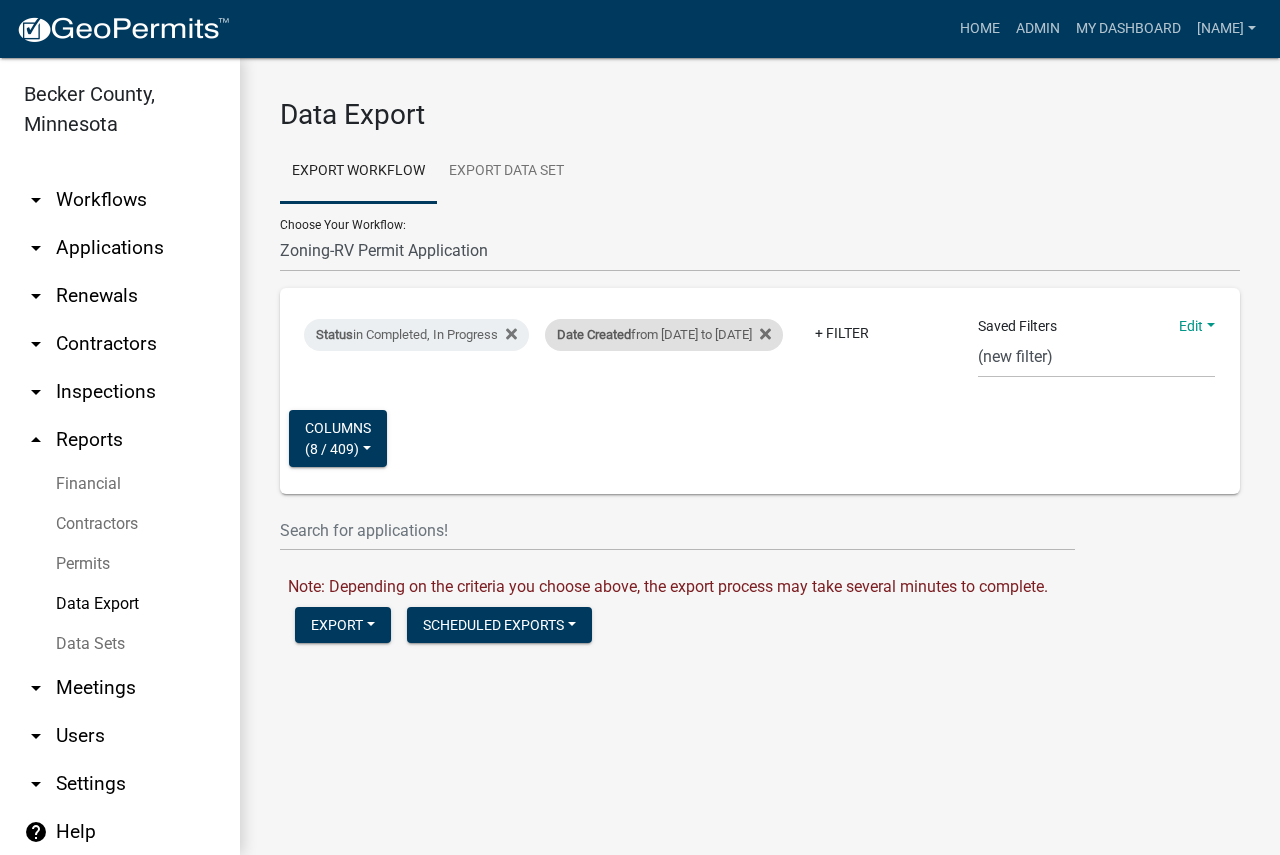 click on "Date Created  from [DATE] to [DATE]" at bounding box center (664, 335) 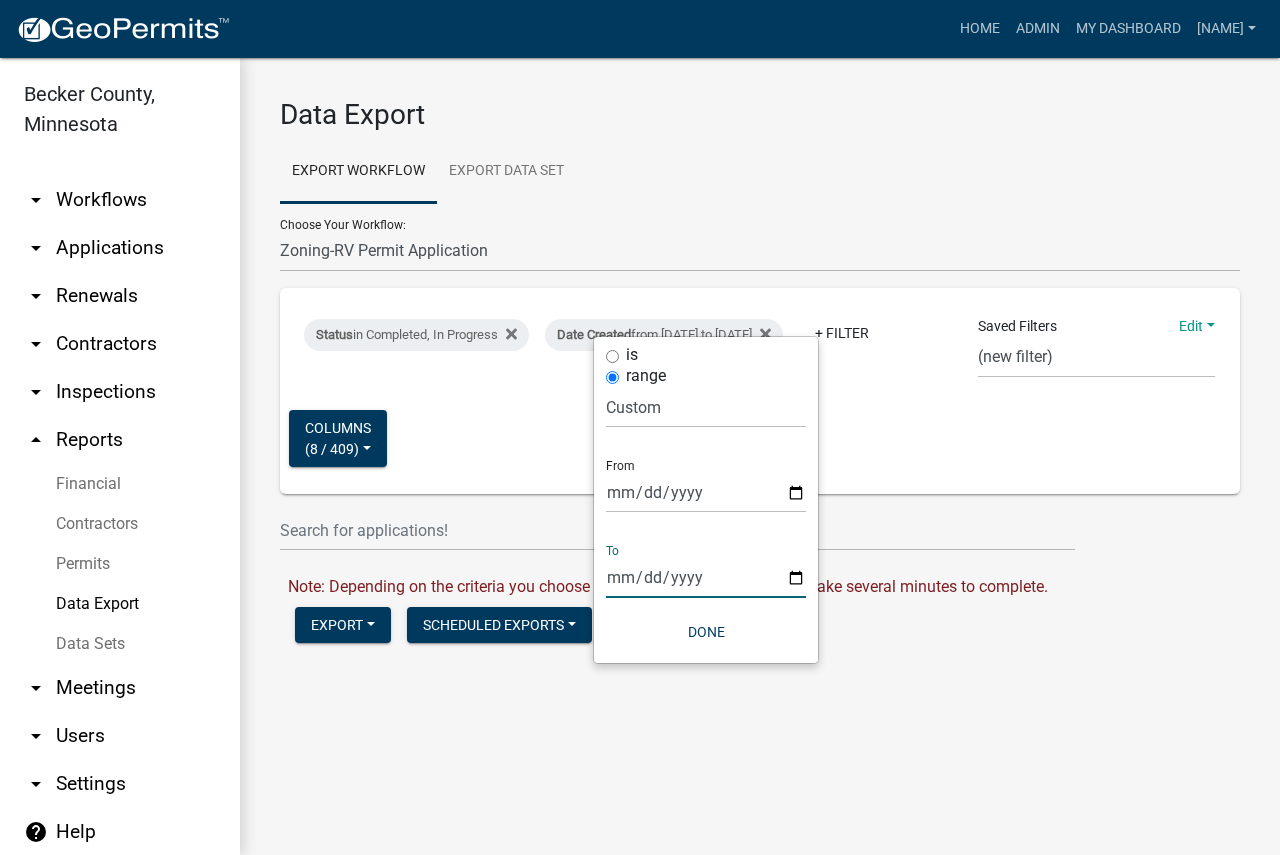 click on "[DATE]" at bounding box center [706, 577] 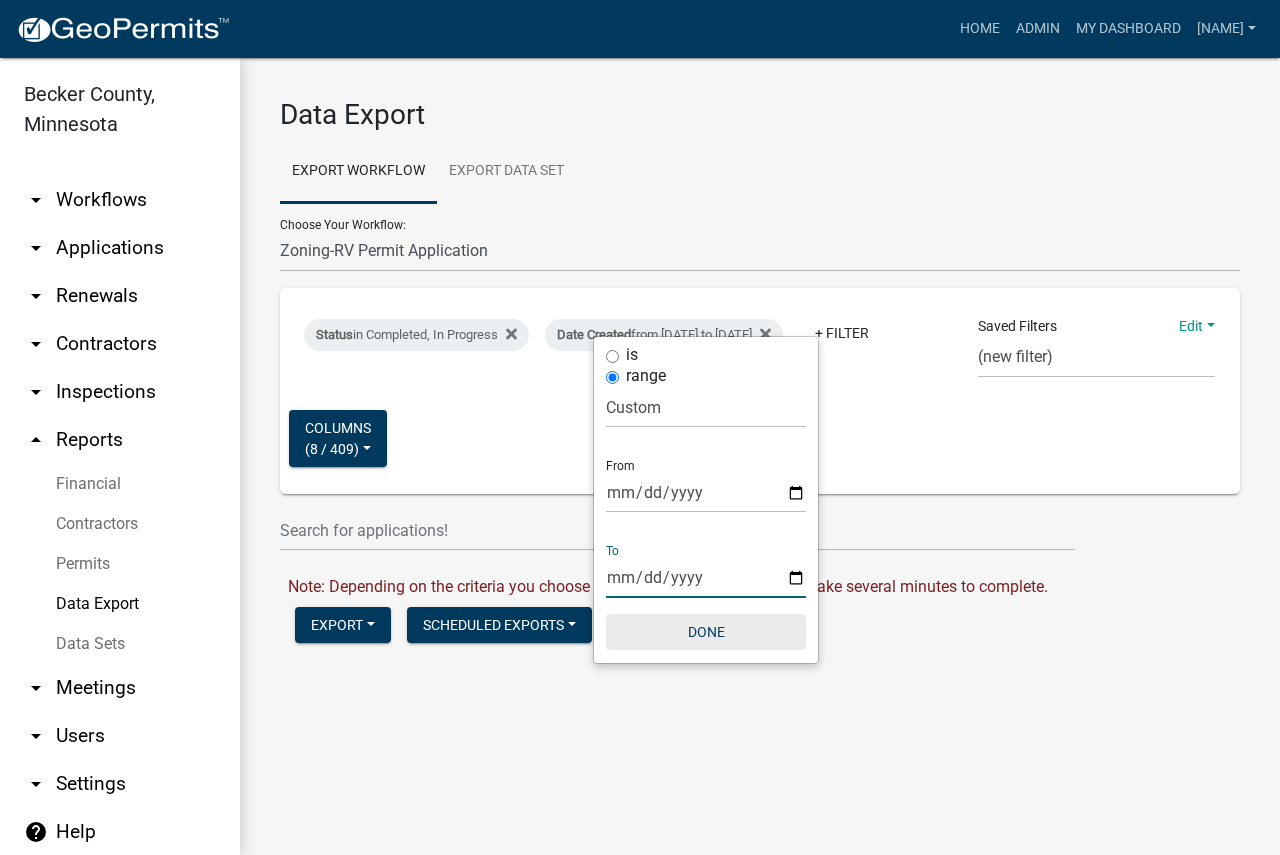 click on "Done" at bounding box center (706, 632) 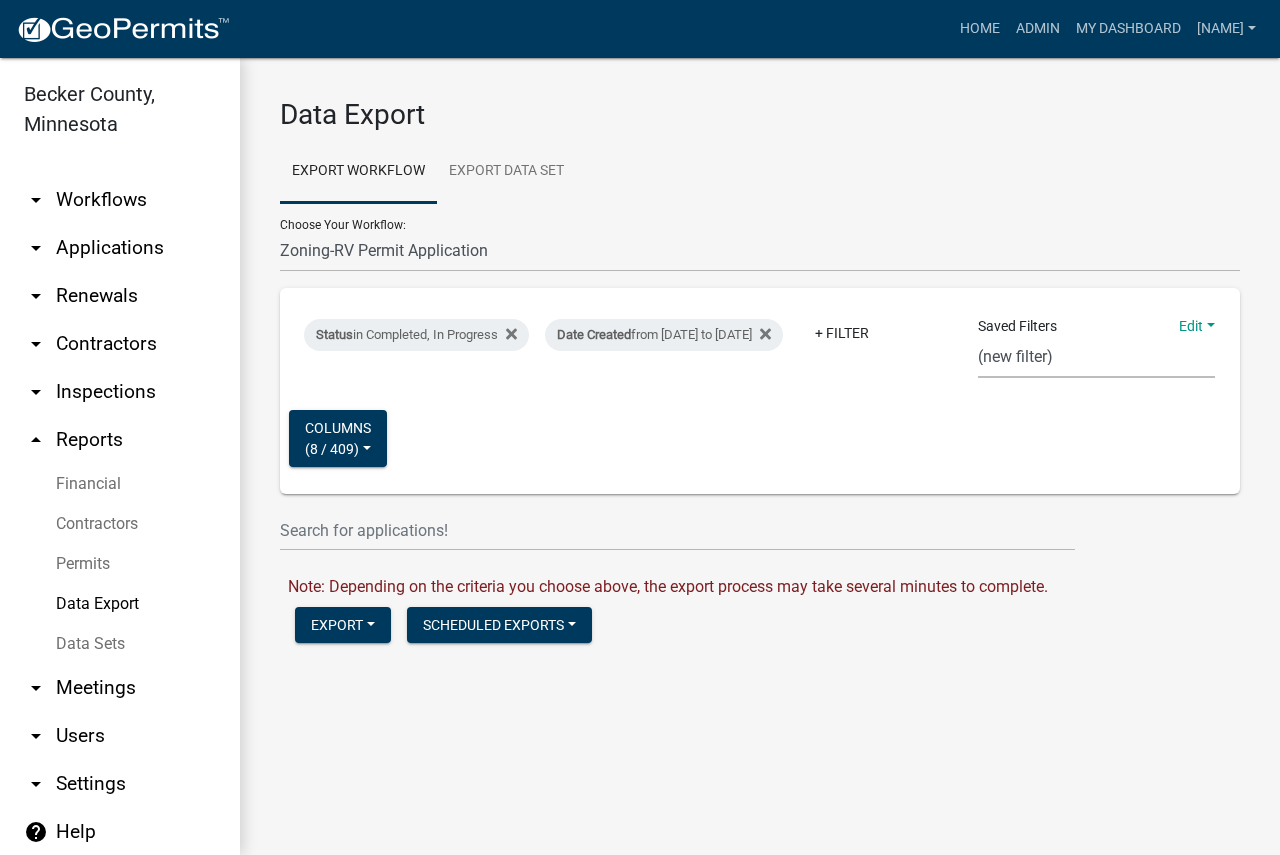 click on "Audit for [FIRST] [LAST]" at bounding box center [1096, 357] 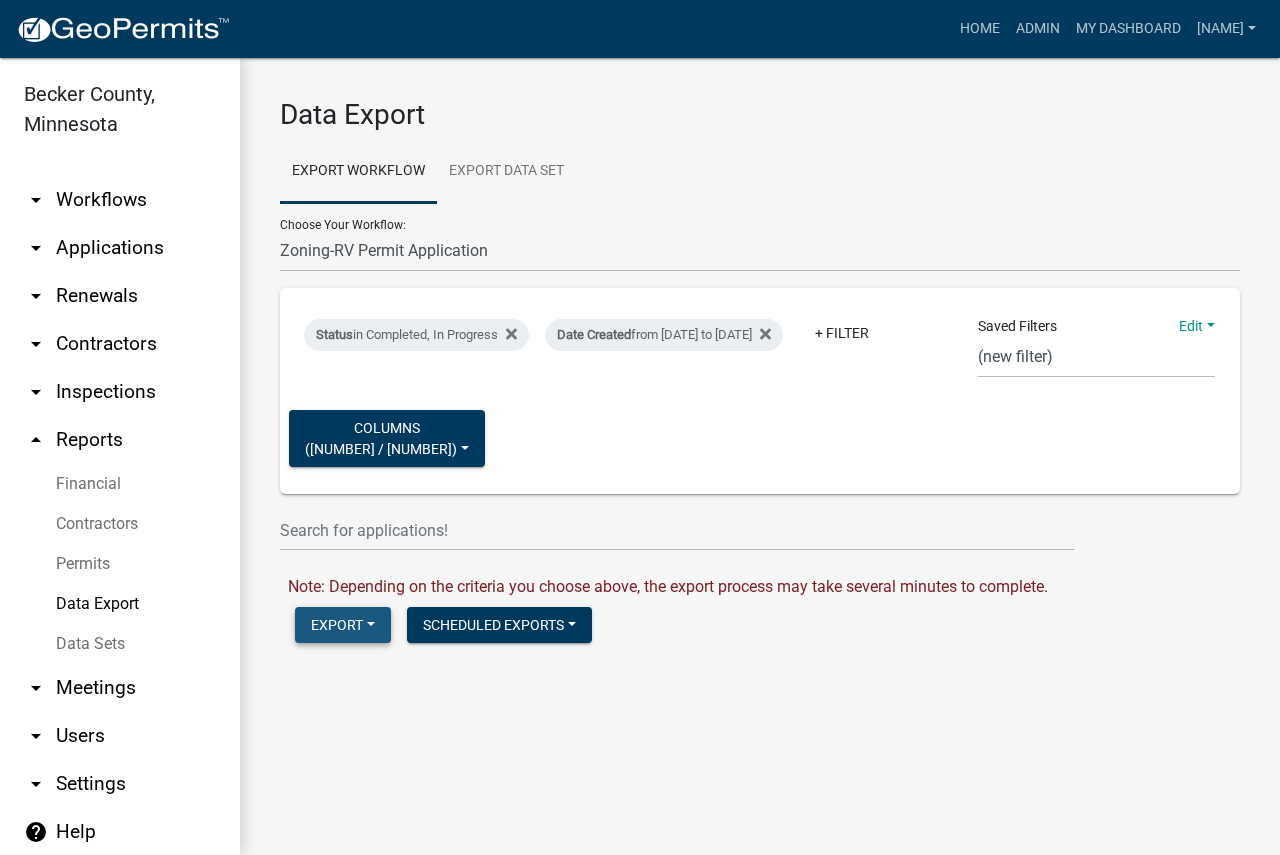 click on "Export" at bounding box center [343, 625] 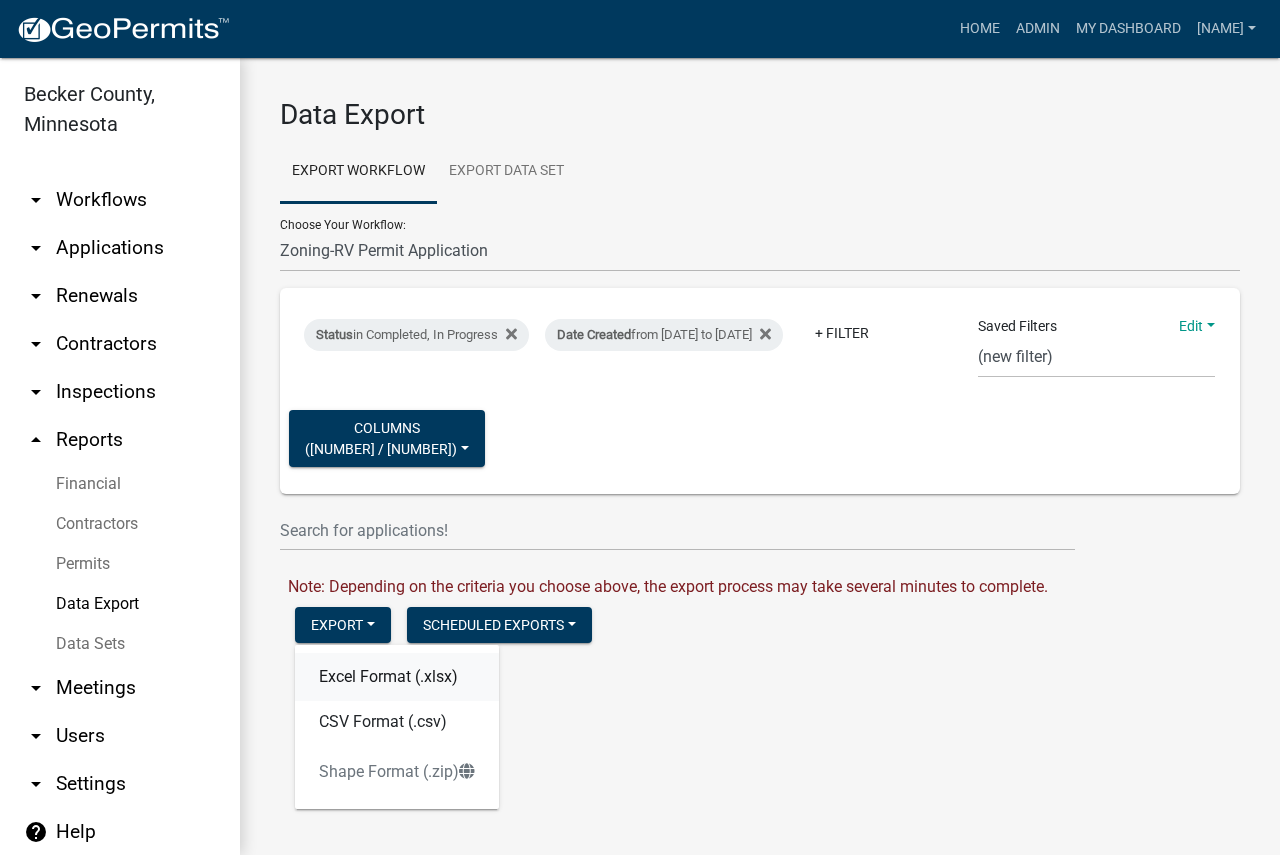 click on "Excel Format (.xlsx)" 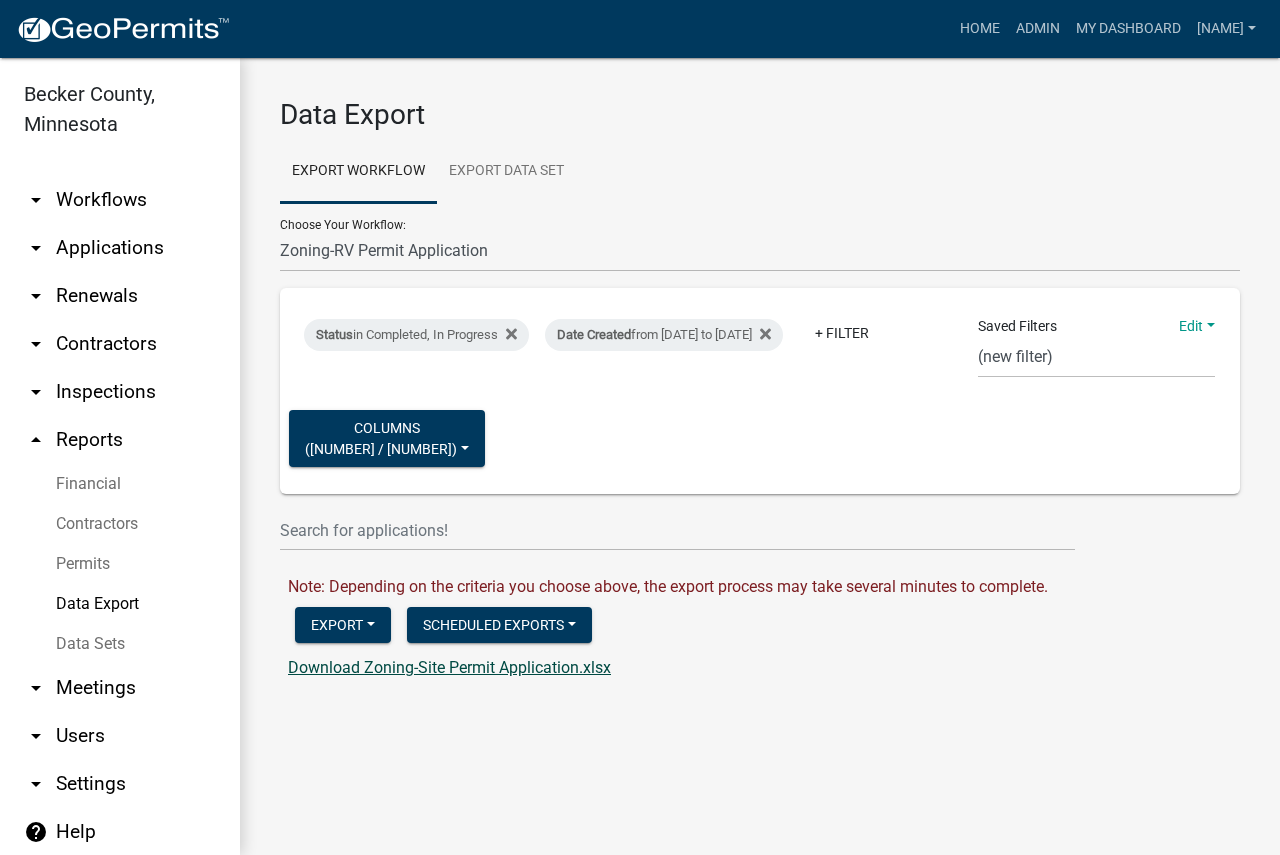 click on "Download Zoning-Site Permit Application.xlsx" 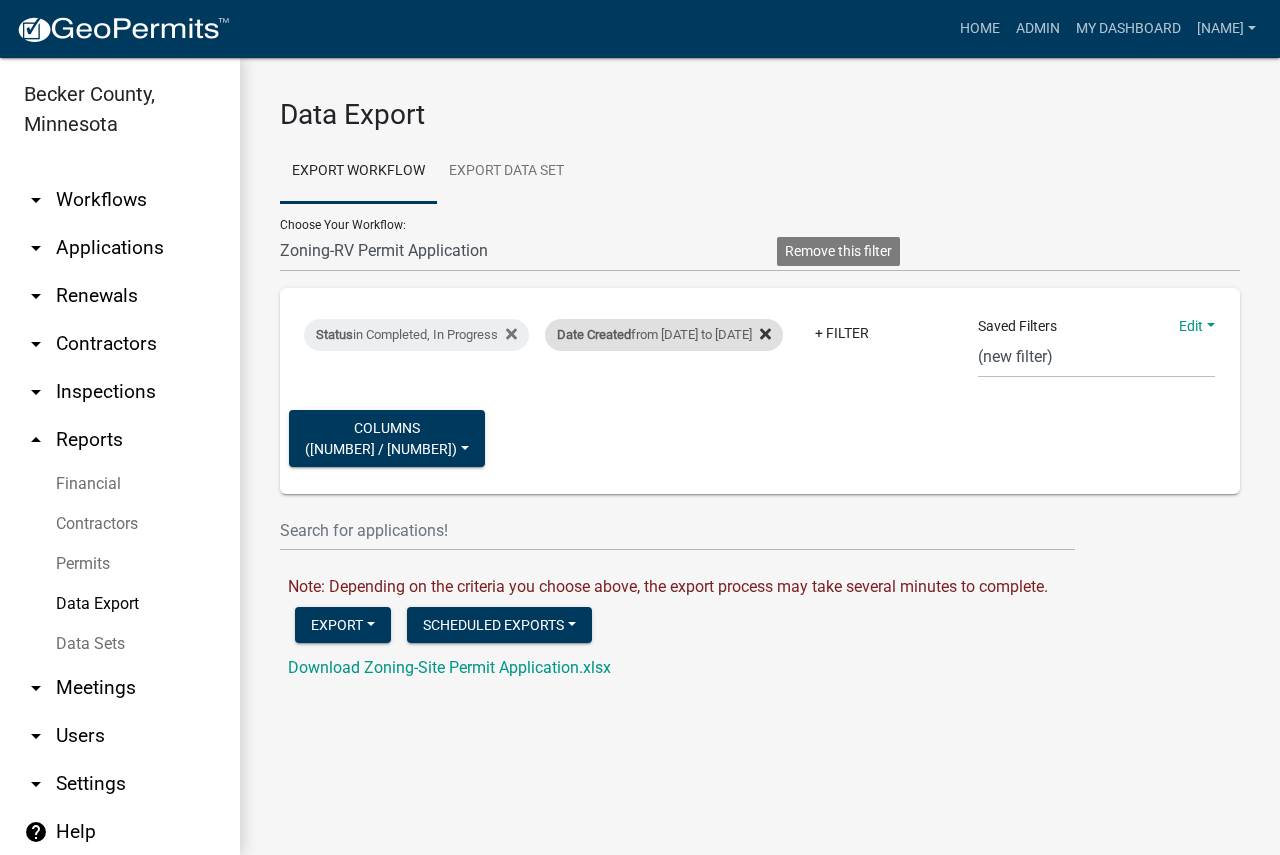 click 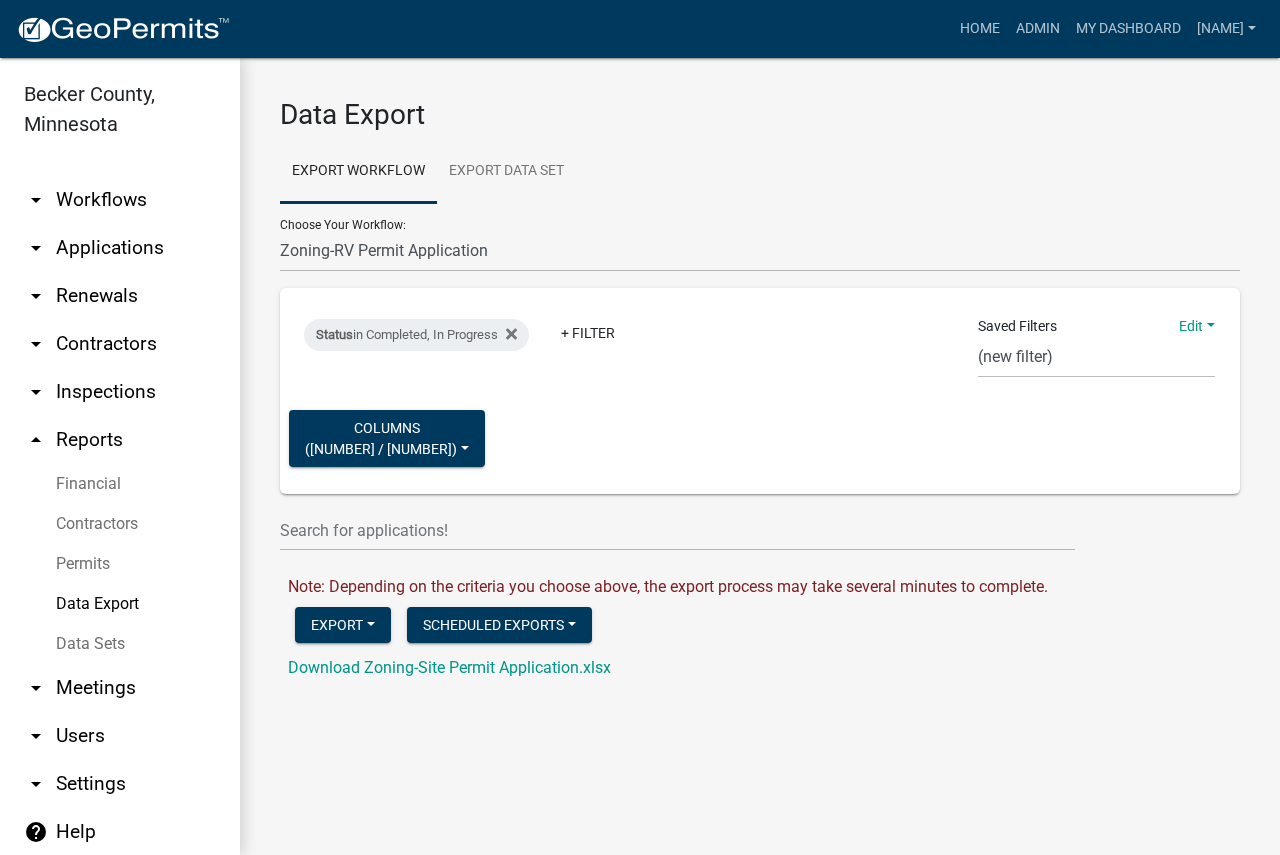 click on "Audit for [FIRST] [LAST]" at bounding box center [760, 391] 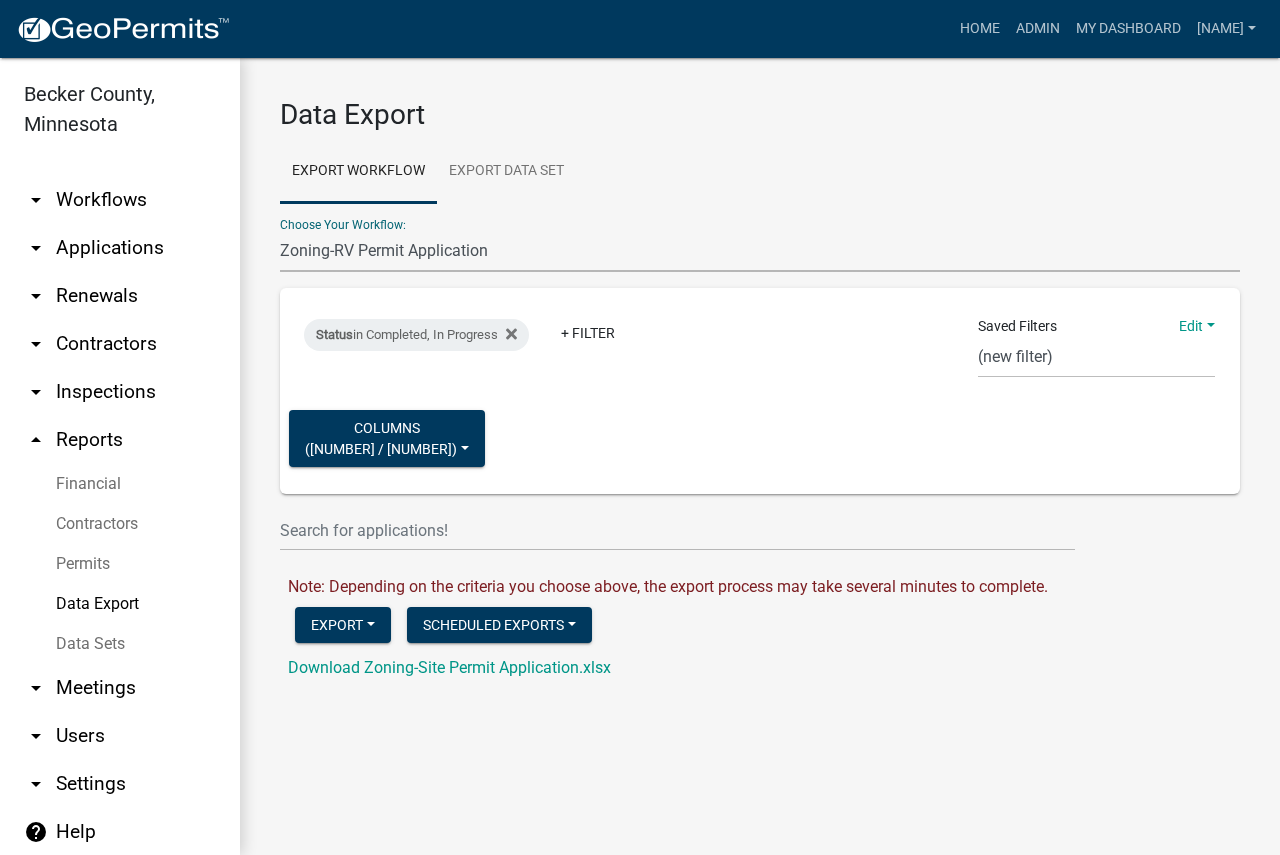click on "Contractors Parks&Rec Boat Tram Pass Short Term Rental Application Registration Zoning-Address Request Form (E911) Zoning-Change/Alteration or Renewal Request Zoning-Conditional Use Application Zoning-Land Alteration Permit Zoning-Other Agency Issued Permits - Upload Zoning-RV Permit Application Zoning-Septic: Compliance Inspection Form - Existing Subsystem Sewage Treatment System Zoning-Septic: Onsite Septic System Application (Designers) Zoning-Site Permit Application Zoning-Variance Request" at bounding box center (760, 251) 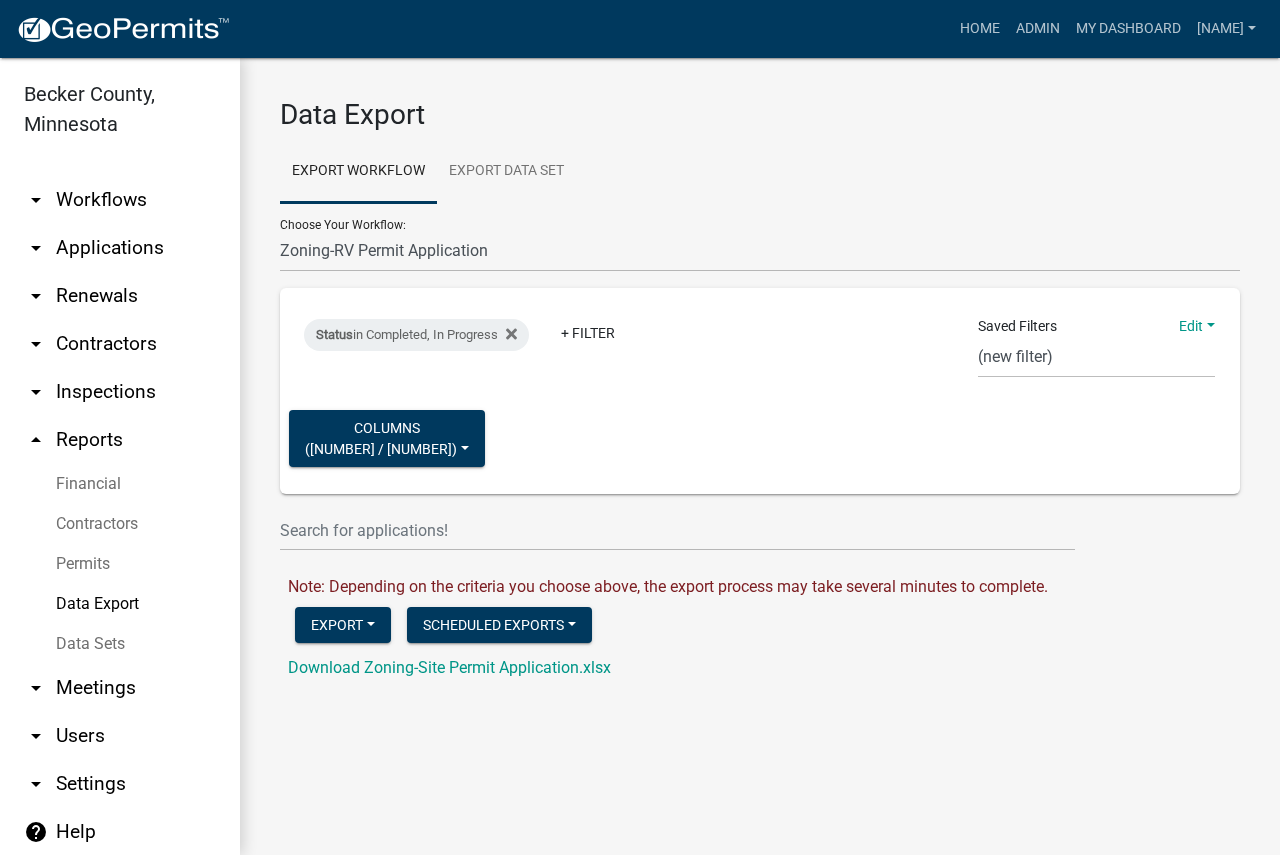 click on "Export Workflow Export Data Set" 